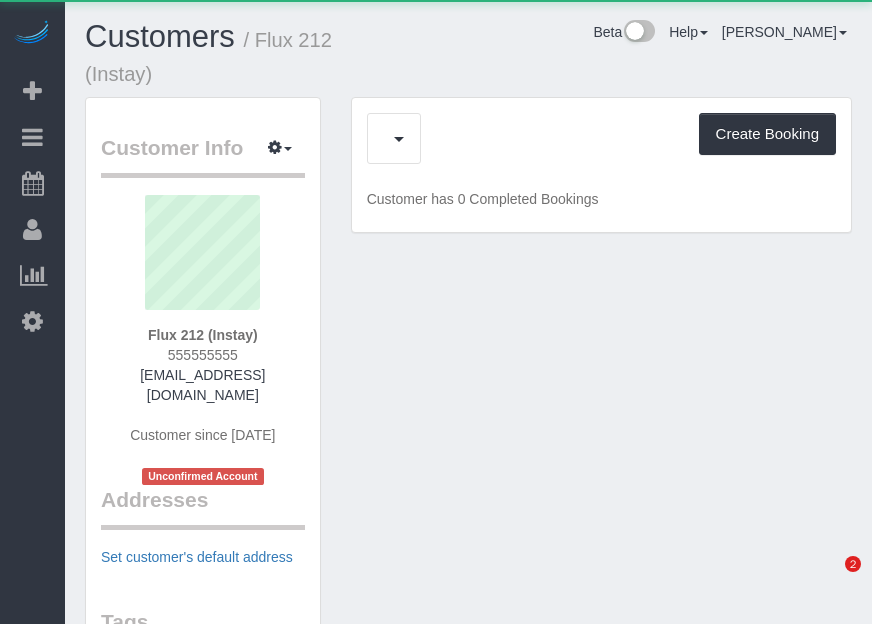 scroll, scrollTop: 0, scrollLeft: 0, axis: both 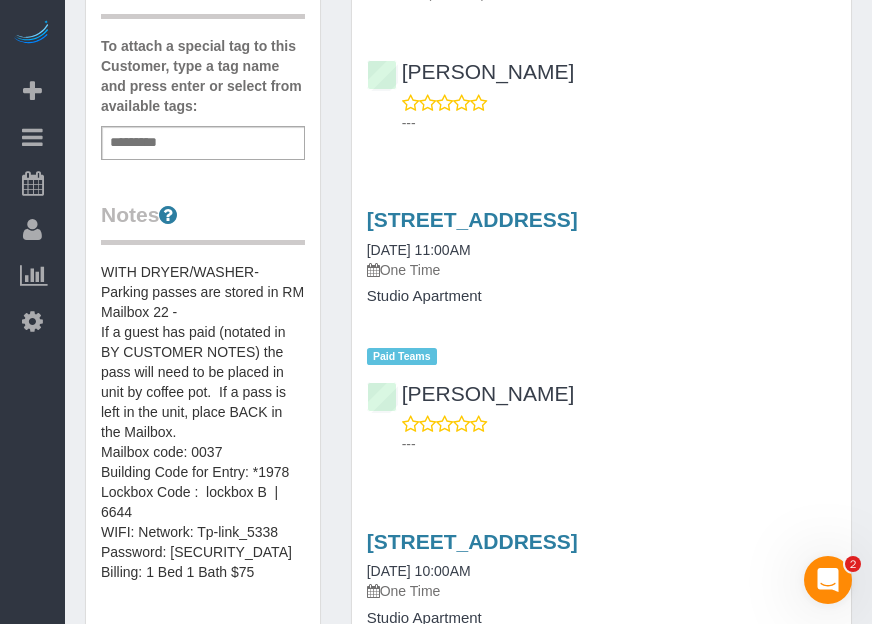 click on "Beta
Add Booking
Bookings
Active Bookings
Cancelled Bookings
Quote Inquiries
Download CSV
Scheduler
Customers
Customers
Deleted Customers Log
Payments
Charge Customers
Pay Teams
Payments Report" at bounding box center [32, 312] 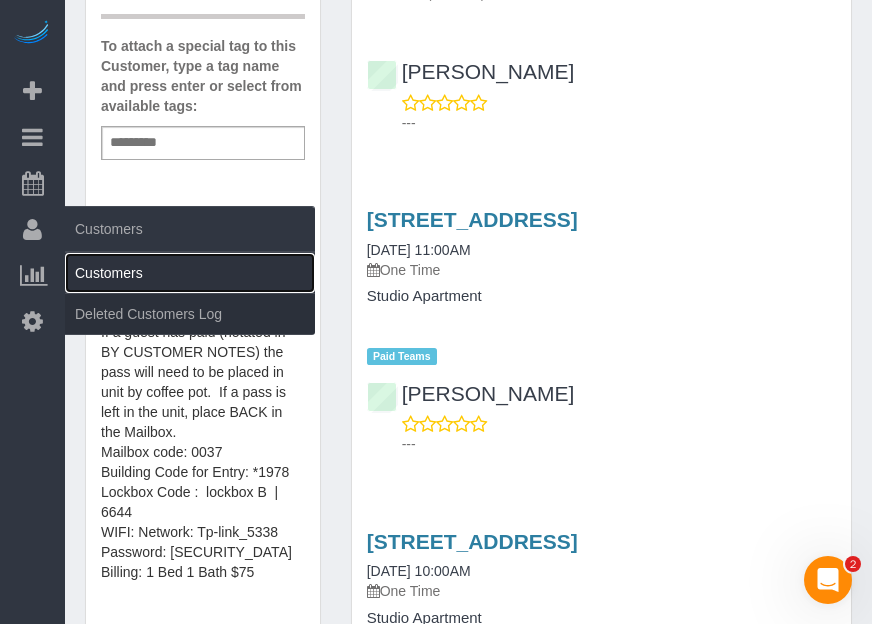 click on "Customers" at bounding box center (190, 273) 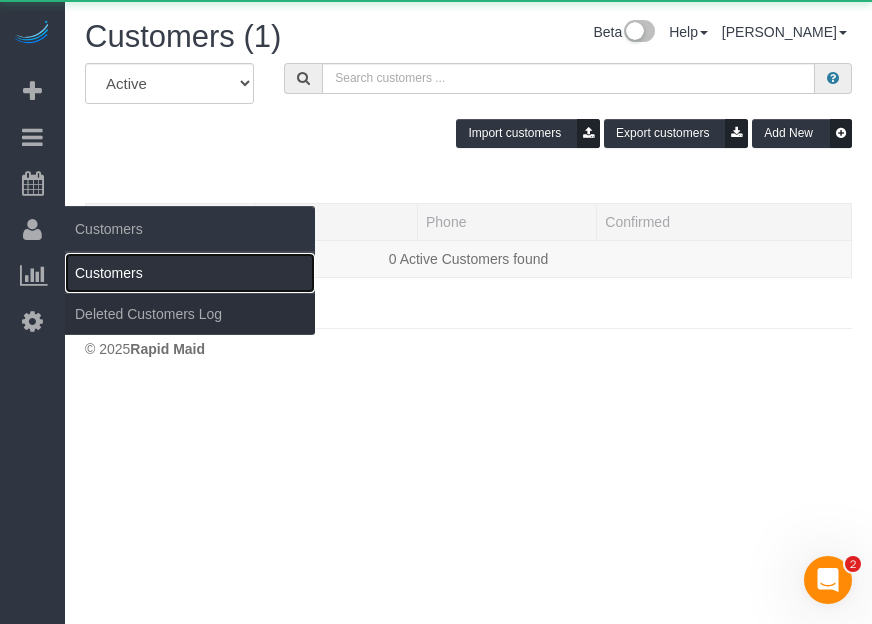 scroll, scrollTop: 0, scrollLeft: 0, axis: both 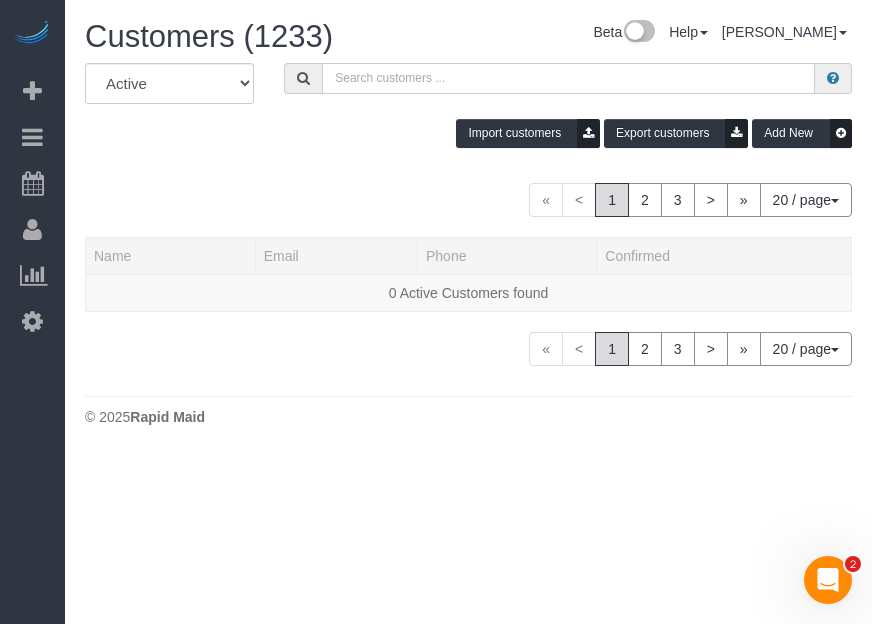 click at bounding box center (568, 78) 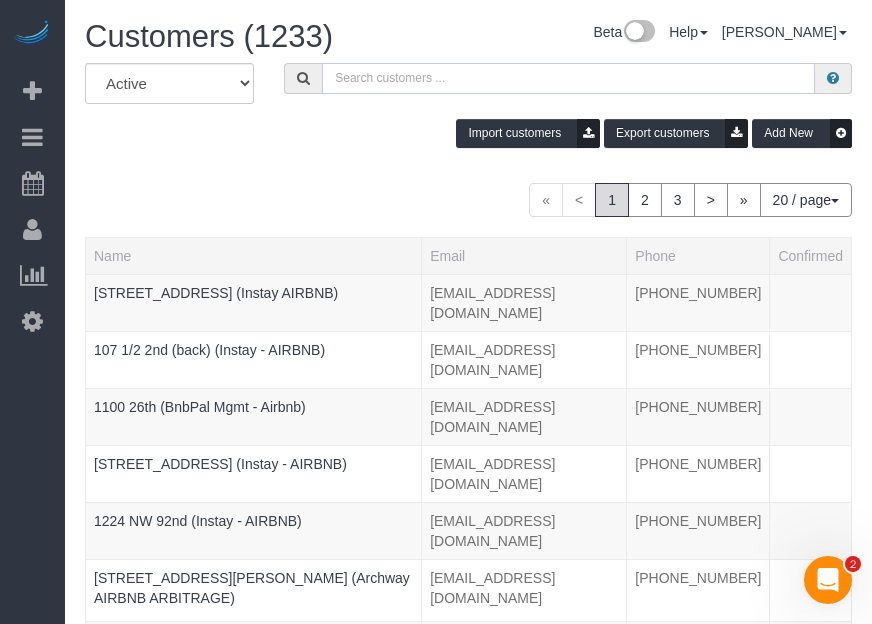 paste on "[GEOGRAPHIC_DATA] 512" 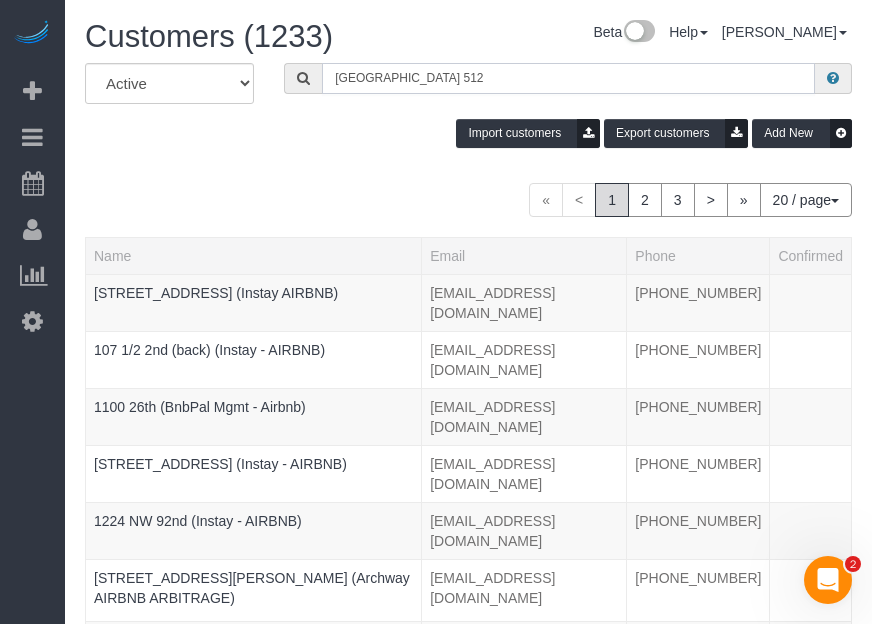 type on "[GEOGRAPHIC_DATA] 512" 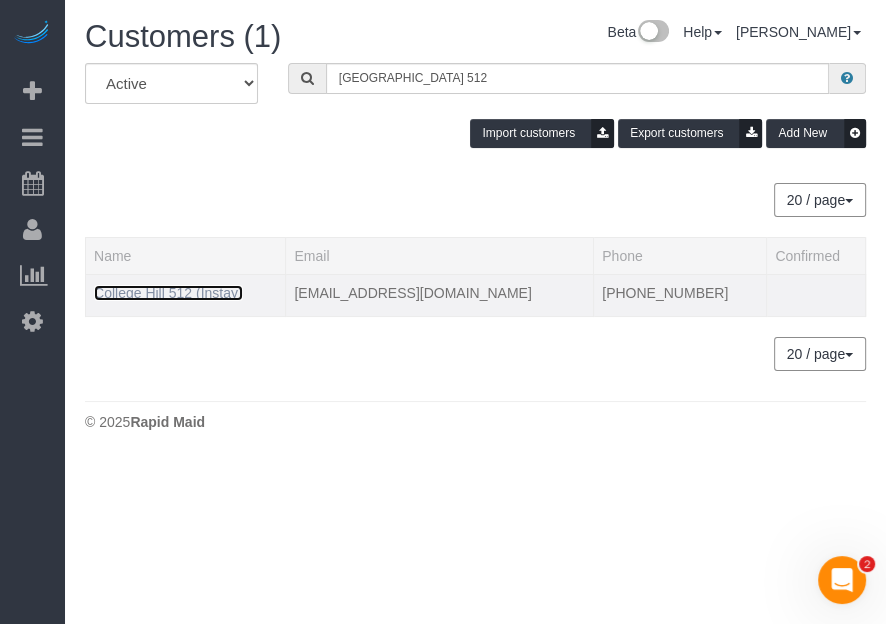 click on "College Hill 512 (Instay)" at bounding box center [168, 293] 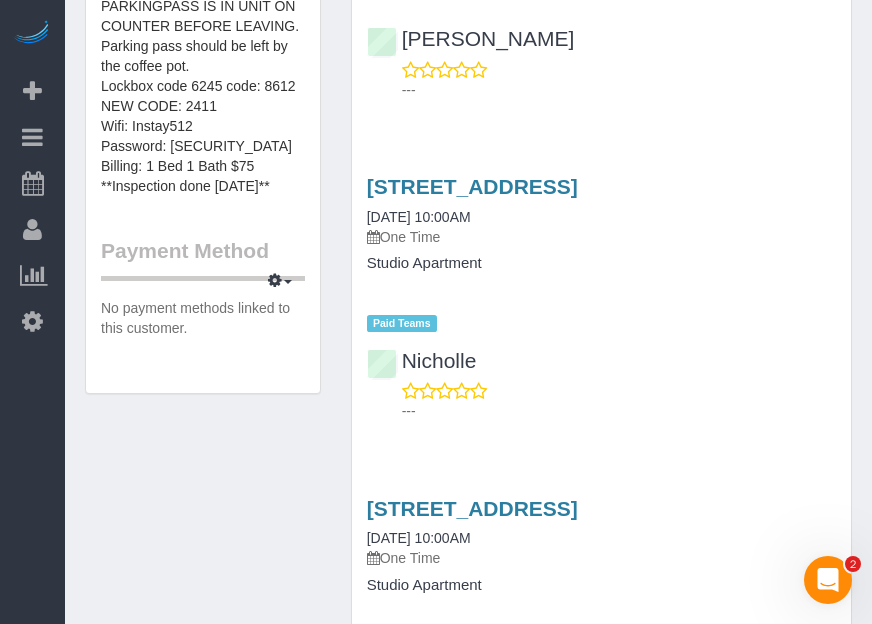 scroll, scrollTop: 968, scrollLeft: 0, axis: vertical 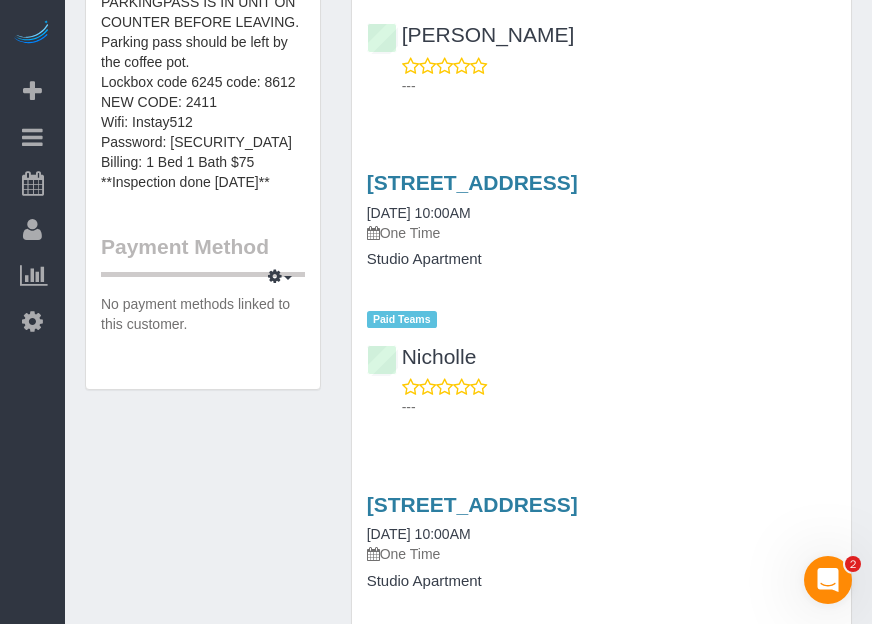 click on "Beta
Add Booking
Bookings
Active Bookings
Cancelled Bookings
Quote Inquiries
Download CSV
Scheduler
Customers
Customers
Deleted Customers Log
Payments
Charge Customers
Pay Teams
Payments Report" at bounding box center [32, 312] 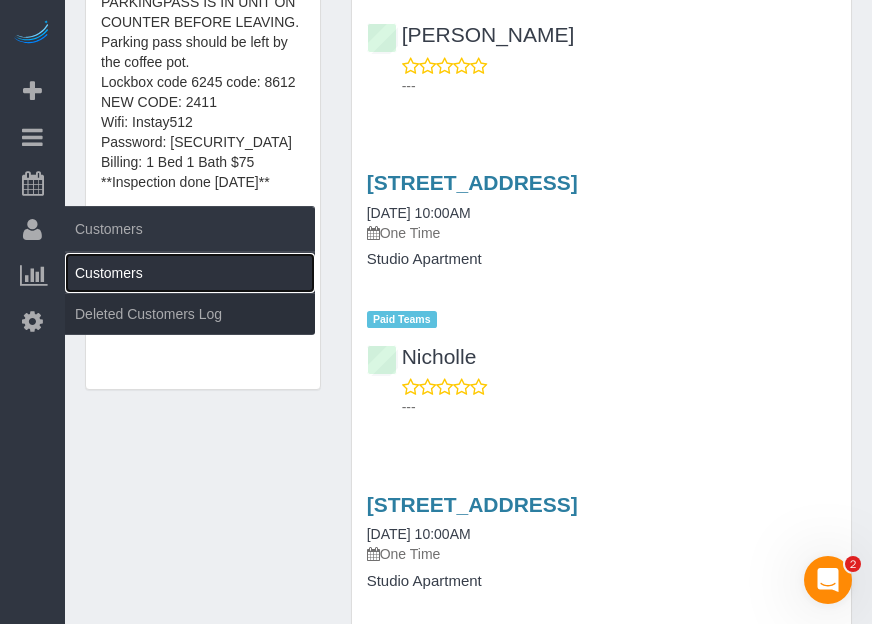 click on "Customers" at bounding box center [190, 273] 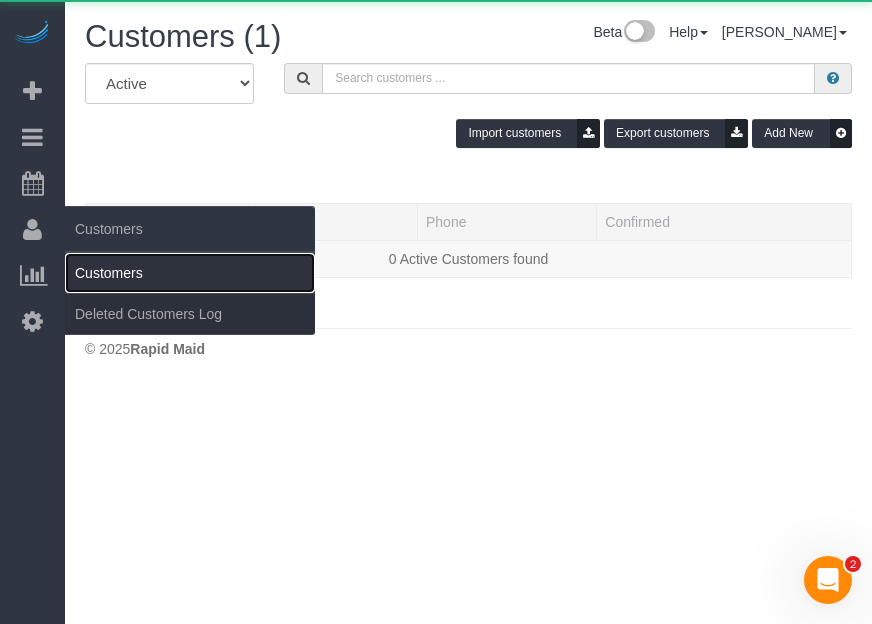 scroll, scrollTop: 0, scrollLeft: 0, axis: both 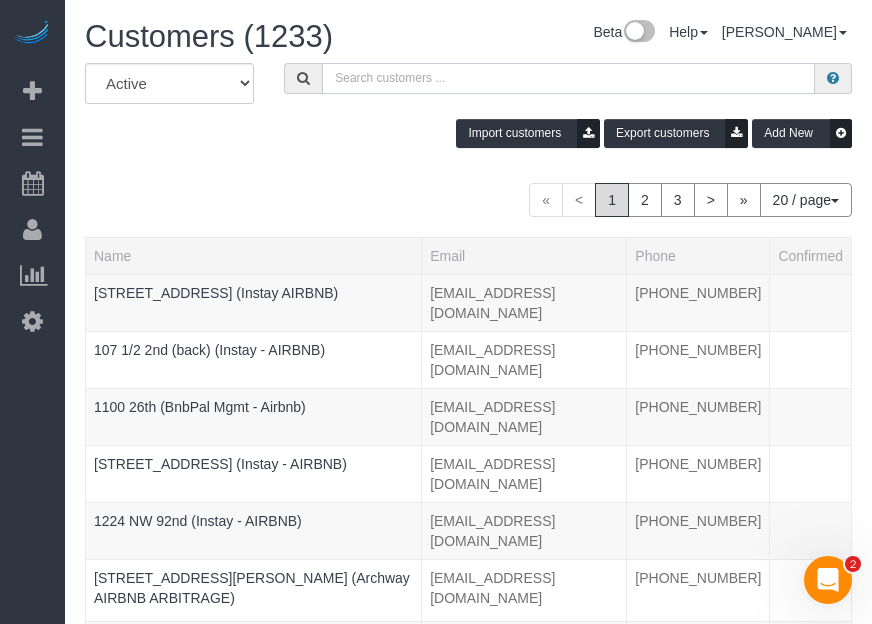 click at bounding box center (568, 78) 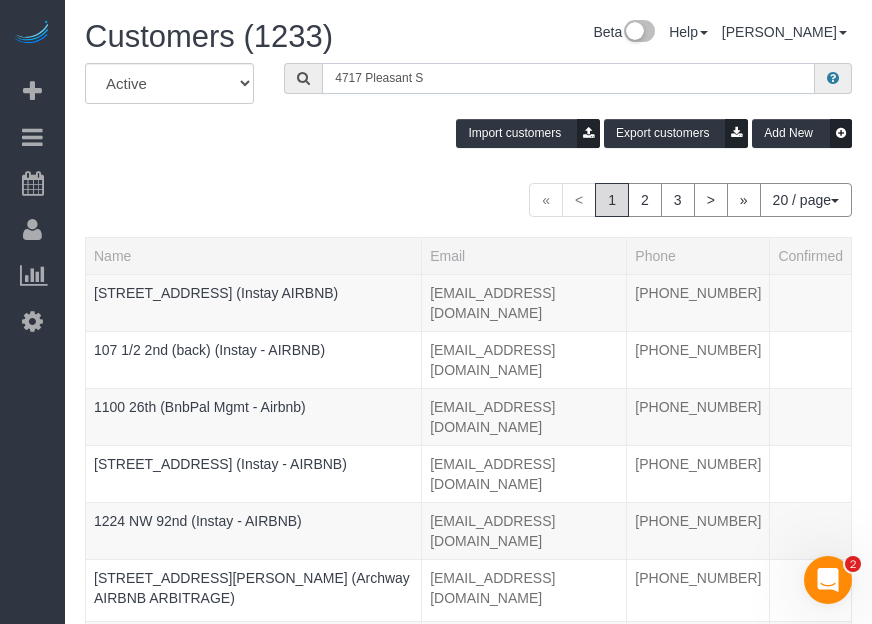 type on "4717 Pleasant S" 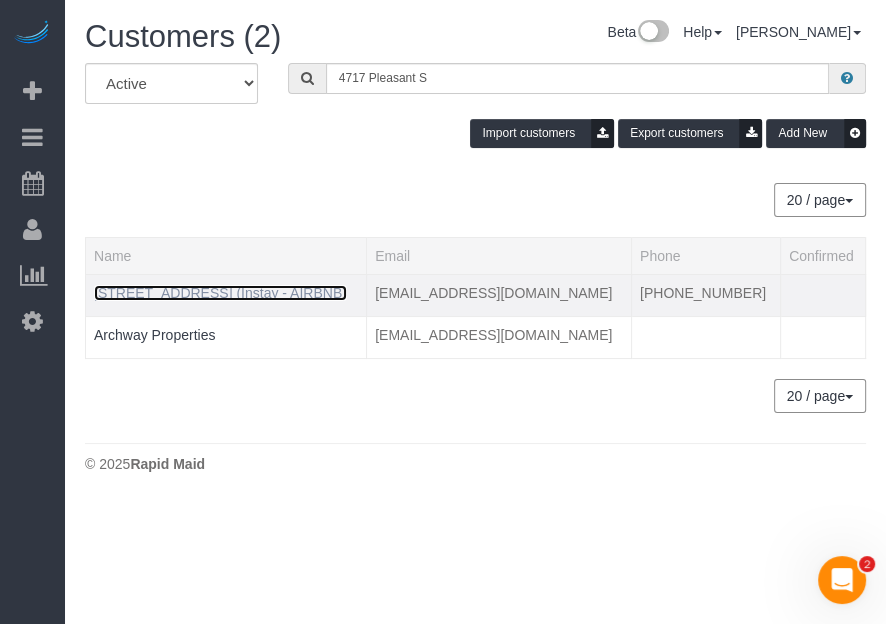 click on "[STREET_ADDRESS] (Instay - AIRBNB)" at bounding box center [220, 293] 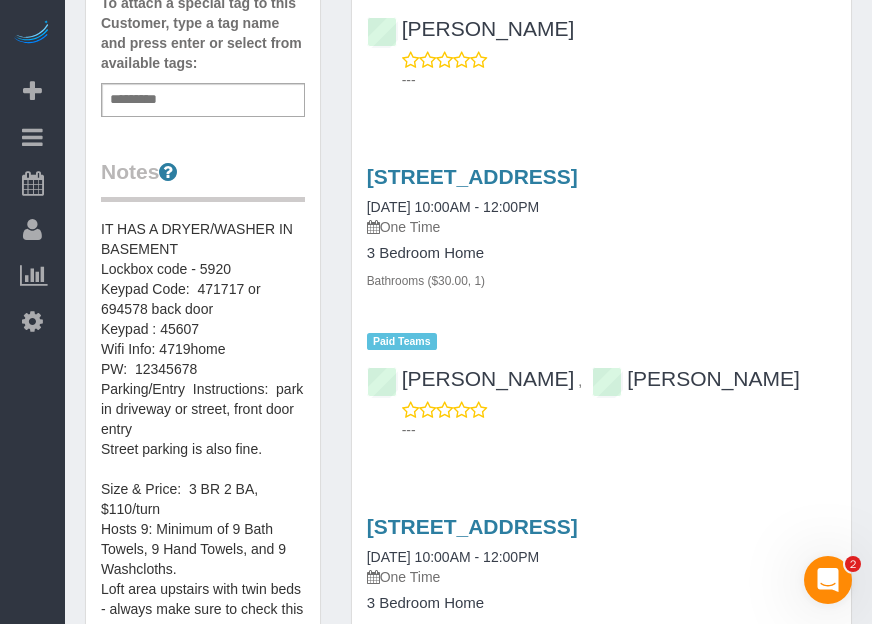 scroll, scrollTop: 754, scrollLeft: 0, axis: vertical 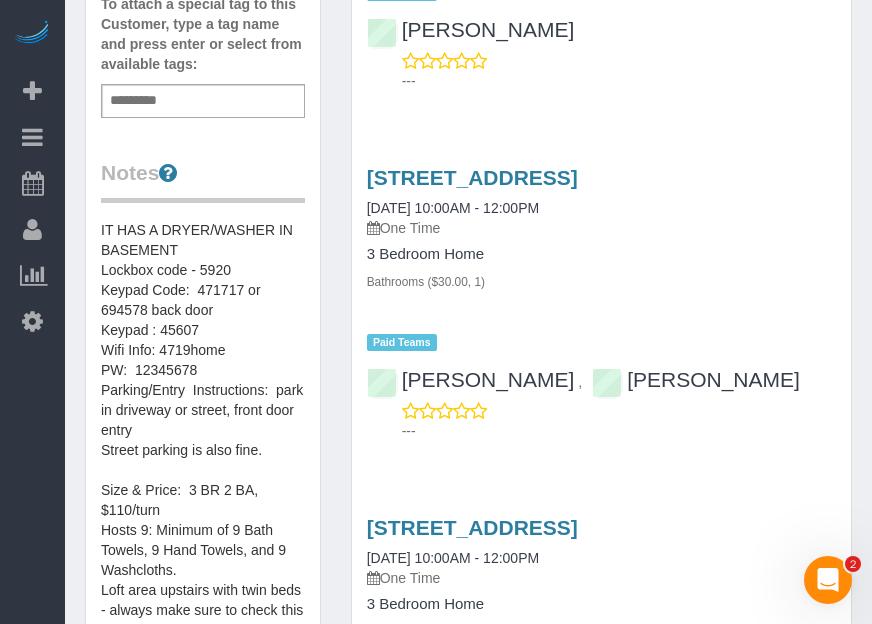 click on "Beta
Add Booking
Bookings
Active Bookings
Cancelled Bookings
Quote Inquiries
Download CSV
Scheduler
Customers
Customers
Deleted Customers Log
Payments
Charge Customers
Pay Teams
Payments Report" at bounding box center [32, 312] 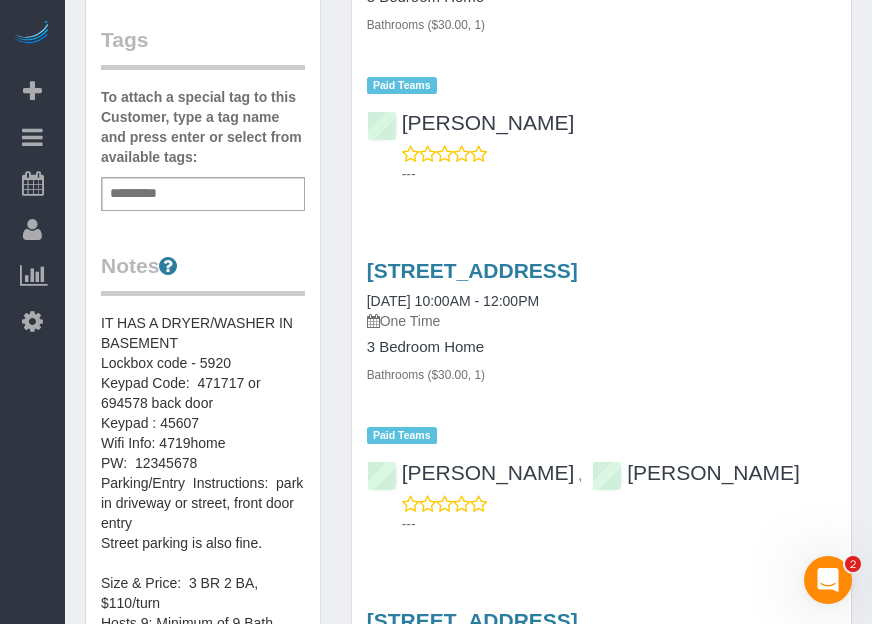 scroll, scrollTop: 664, scrollLeft: 0, axis: vertical 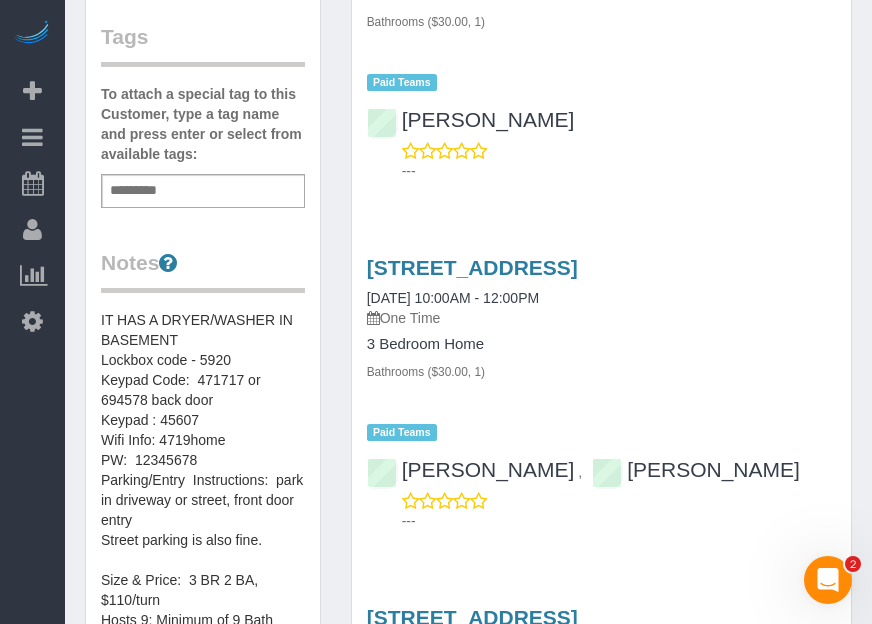 drag, startPoint x: 6, startPoint y: 424, endPoint x: 2, endPoint y: 398, distance: 26.305893 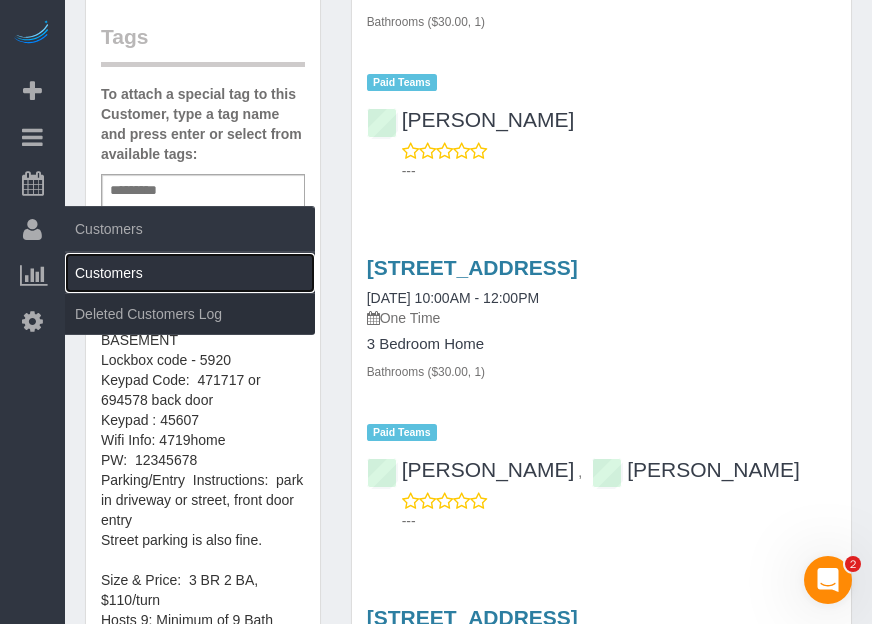 click on "Customers" at bounding box center [190, 273] 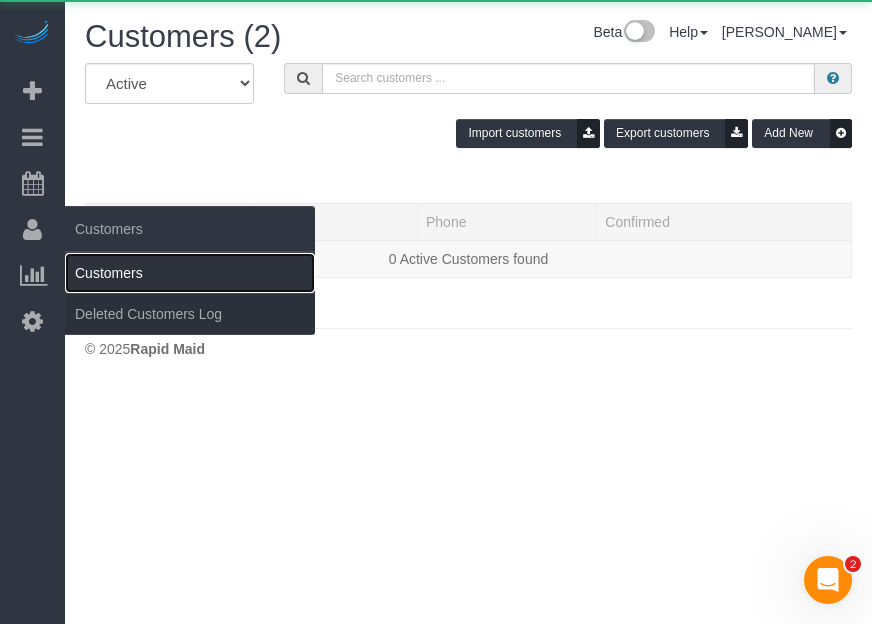 scroll, scrollTop: 0, scrollLeft: 0, axis: both 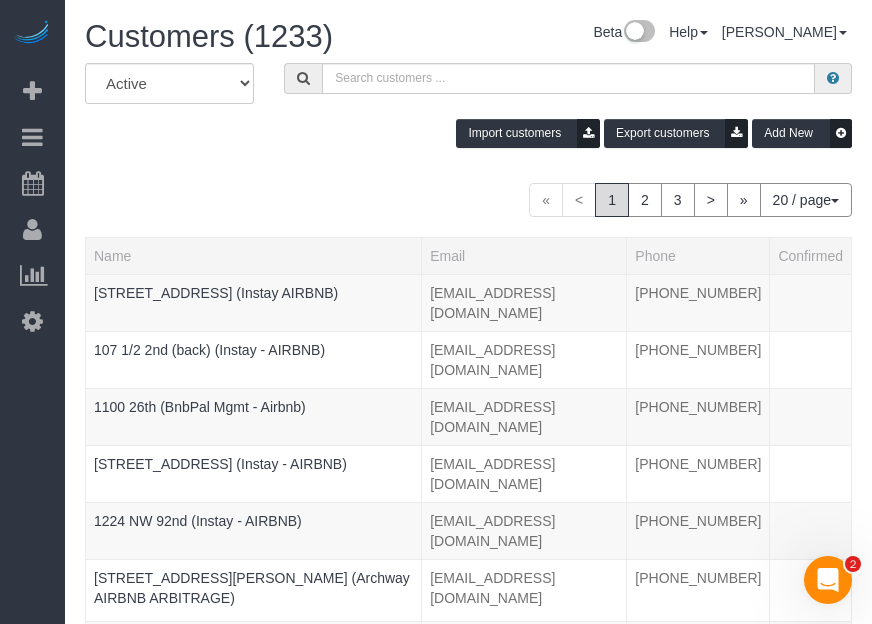 click on "Beta
Add Booking
Bookings
Active Bookings
Cancelled Bookings
Quote Inquiries
Download CSV
Scheduler
Customers
Customers
Deleted Customers Log
Payments
Charge Customers
Pay Teams
Payments Report" at bounding box center (32, 312) 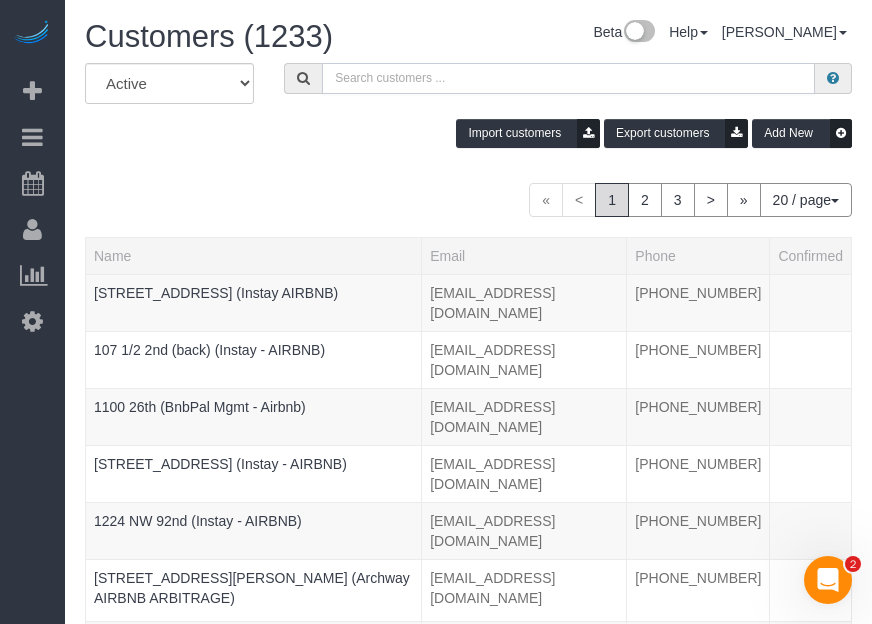 click at bounding box center [568, 78] 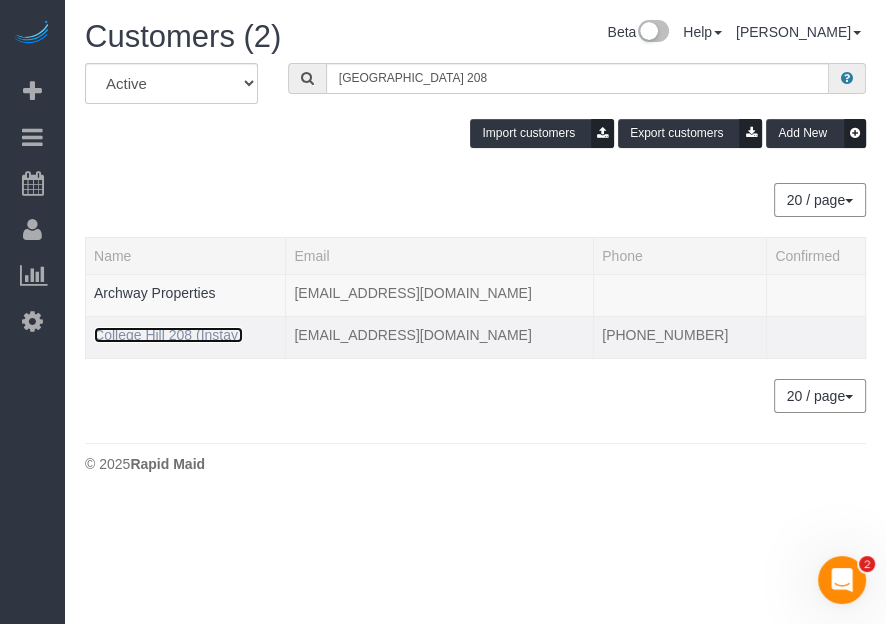 click on "College Hill 208 (Instay)" at bounding box center (168, 335) 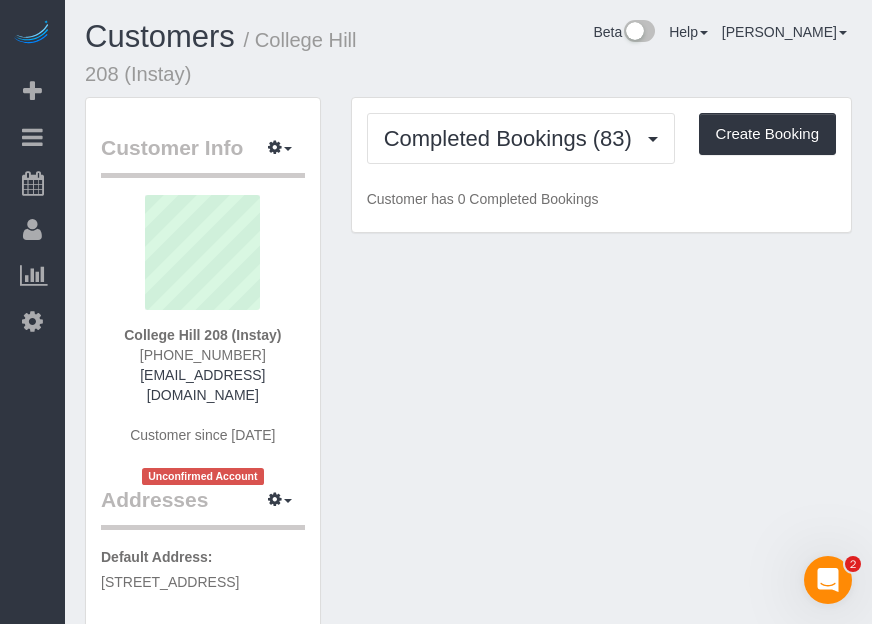 drag, startPoint x: 551, startPoint y: 78, endPoint x: 518, endPoint y: 68, distance: 34.48188 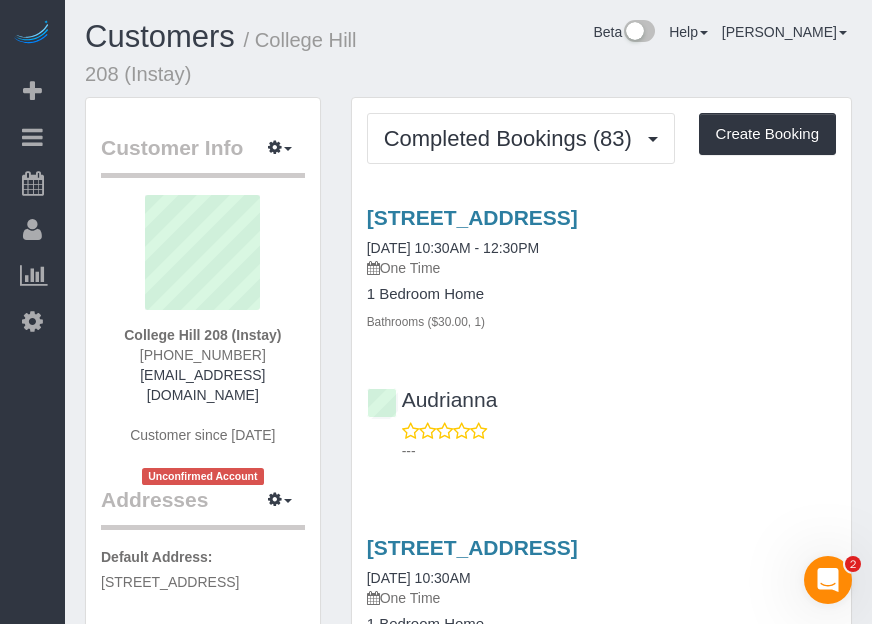 click on "Customers
/ [GEOGRAPHIC_DATA] 208 (Instay)
Beta
Help
Help Docs
Take a Tour
Contact Support
[PERSON_NAME]
My Account
Change Password
Email Preferences
Community
Log Out" at bounding box center [468, 58] 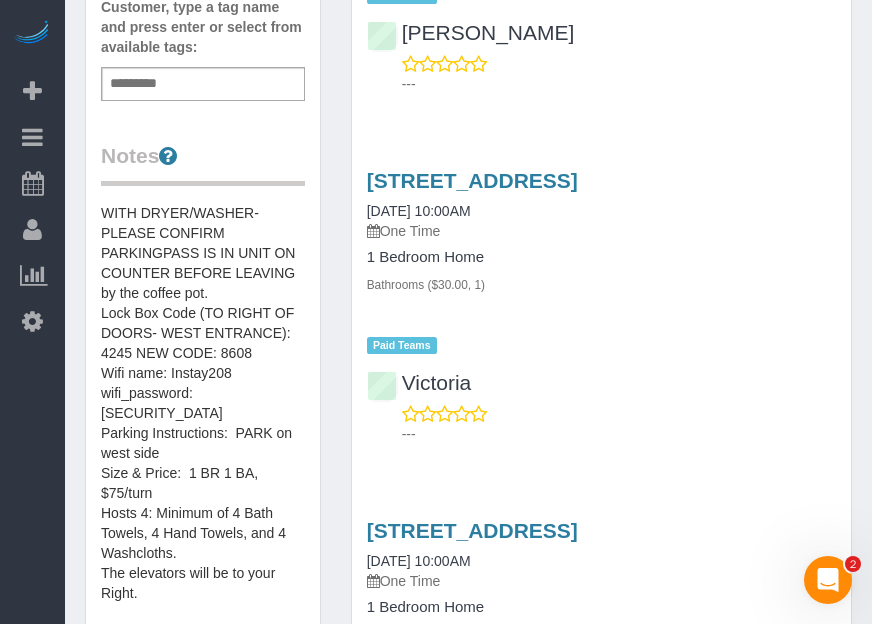 scroll, scrollTop: 727, scrollLeft: 0, axis: vertical 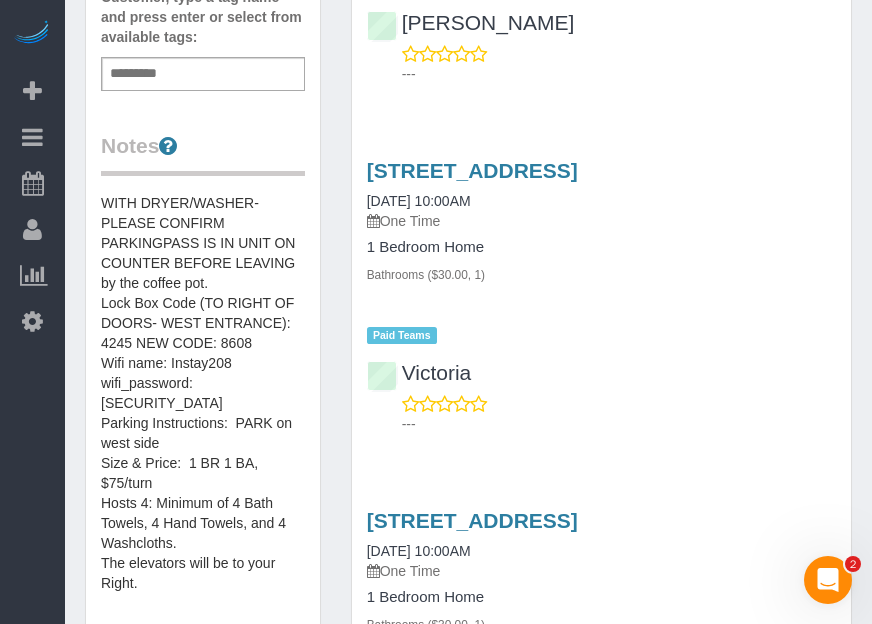 drag, startPoint x: 9, startPoint y: 430, endPoint x: 79, endPoint y: 368, distance: 93.50936 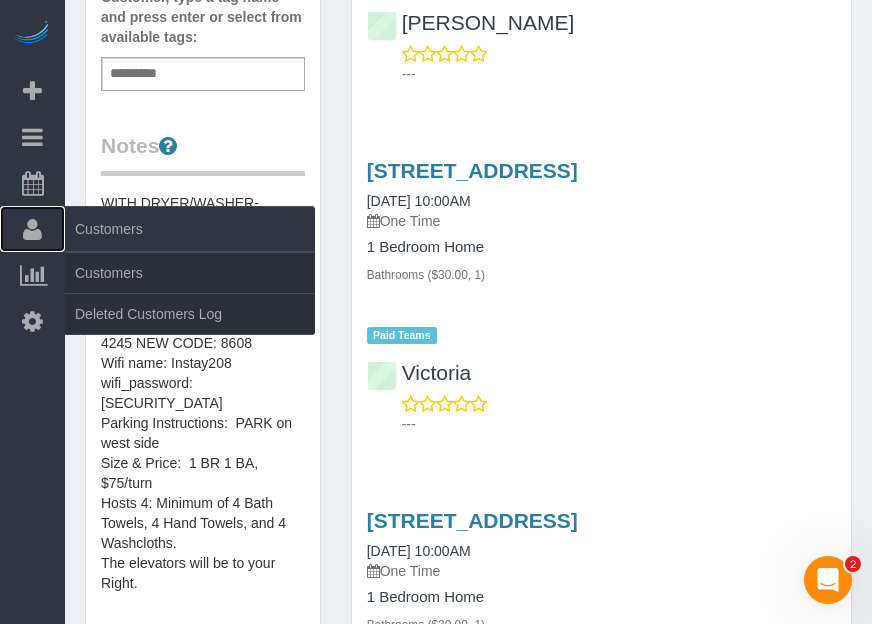 drag, startPoint x: 40, startPoint y: 219, endPoint x: 77, endPoint y: 226, distance: 37.65634 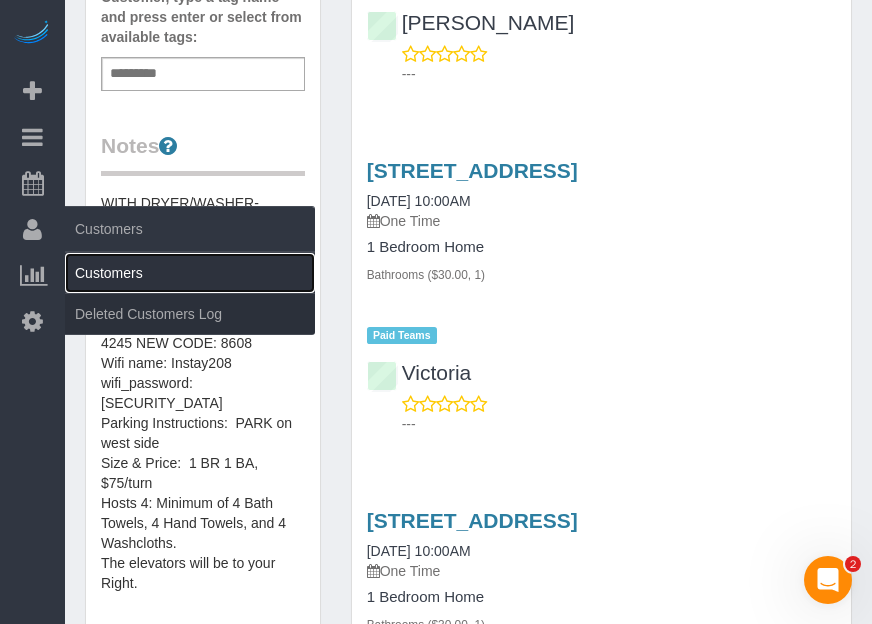 click on "Customers" at bounding box center [190, 273] 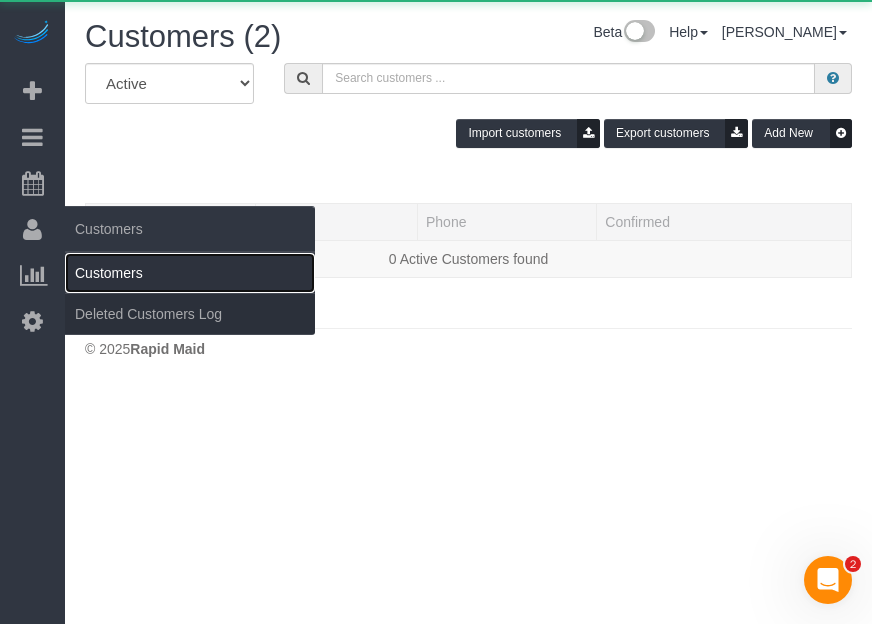 scroll, scrollTop: 0, scrollLeft: 0, axis: both 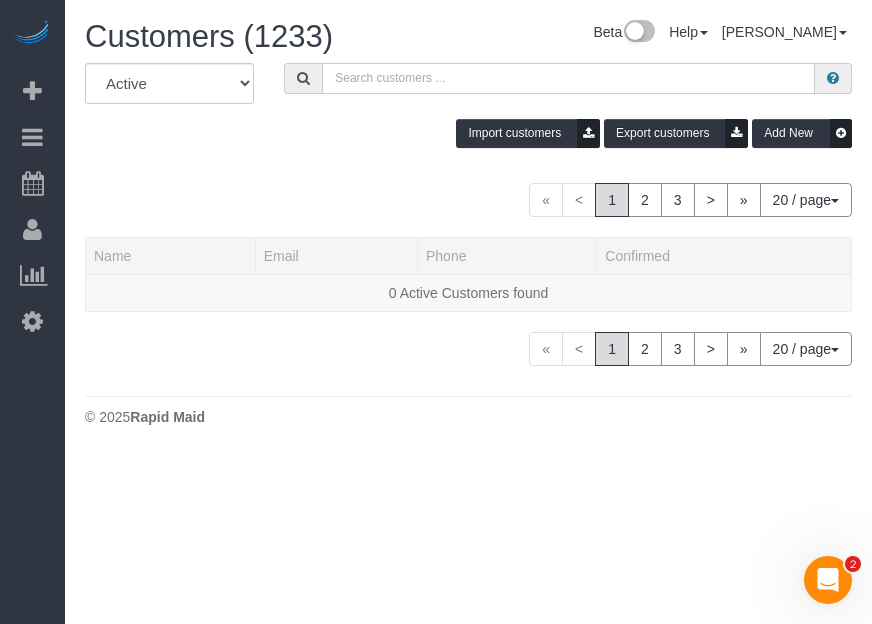 click at bounding box center (568, 78) 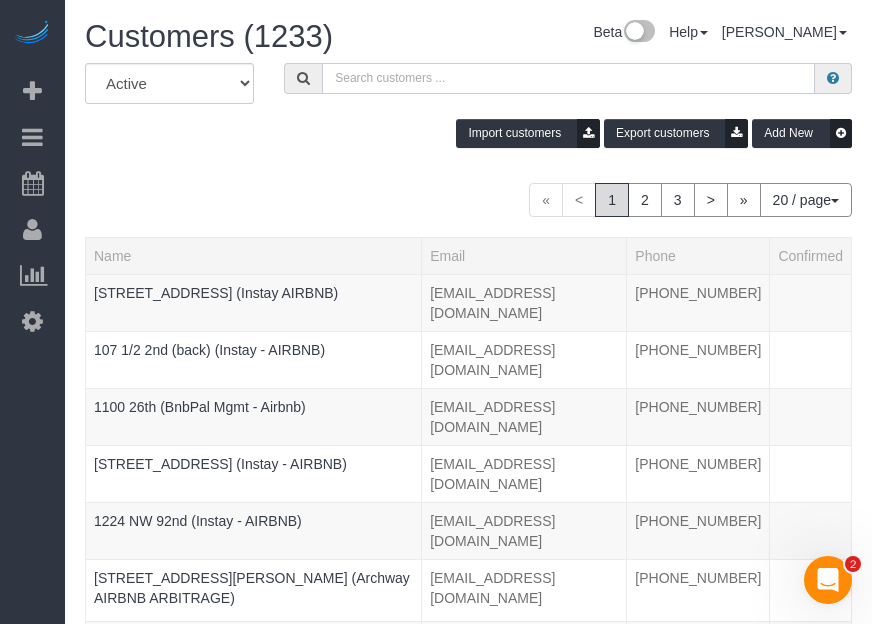 paste on "Flux 406" 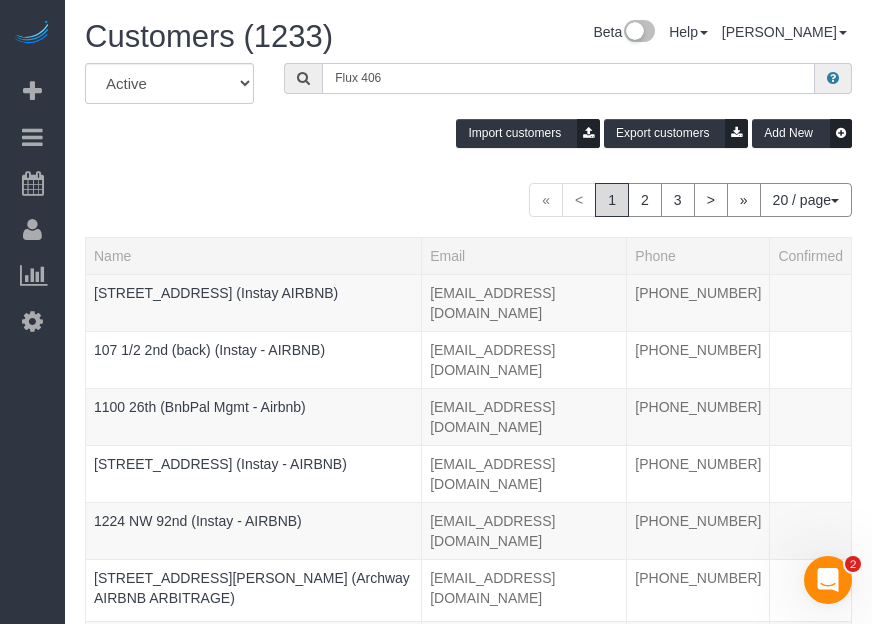 type on "flux 406" 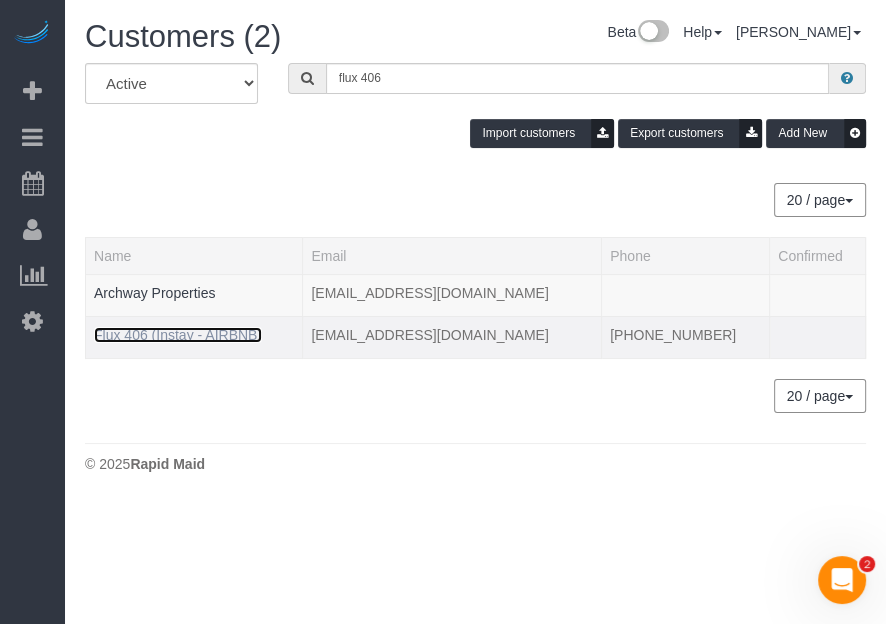 click on "Flux 406 (Instay - AIRBNB)" at bounding box center [178, 335] 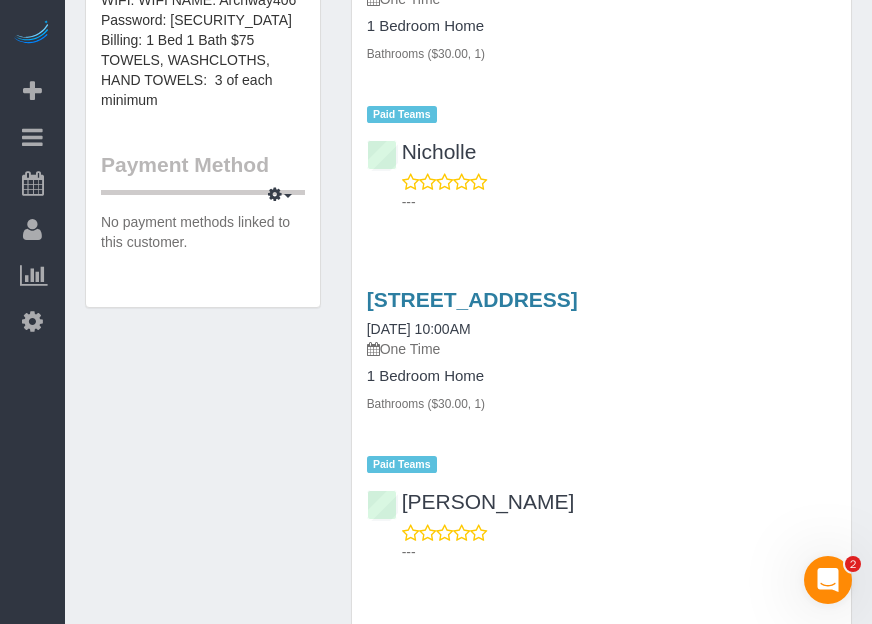 scroll, scrollTop: 1272, scrollLeft: 0, axis: vertical 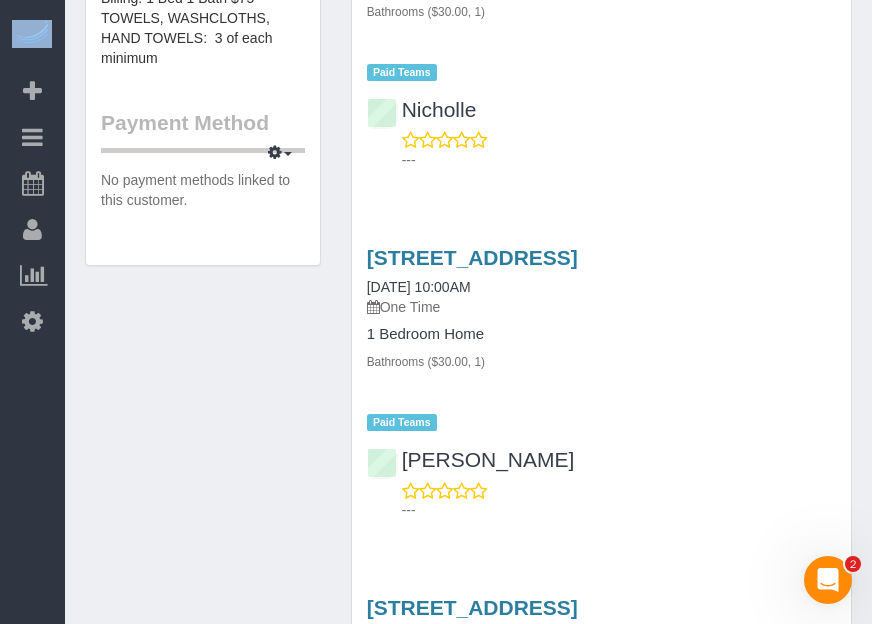 click on "Beta
Add Booking
Bookings
Active Bookings
Cancelled Bookings
Quote Inquiries
Download CSV
Scheduler
Customers
Customers
Deleted Customers Log
Payments
Charge Customers" at bounding box center [436, -960] 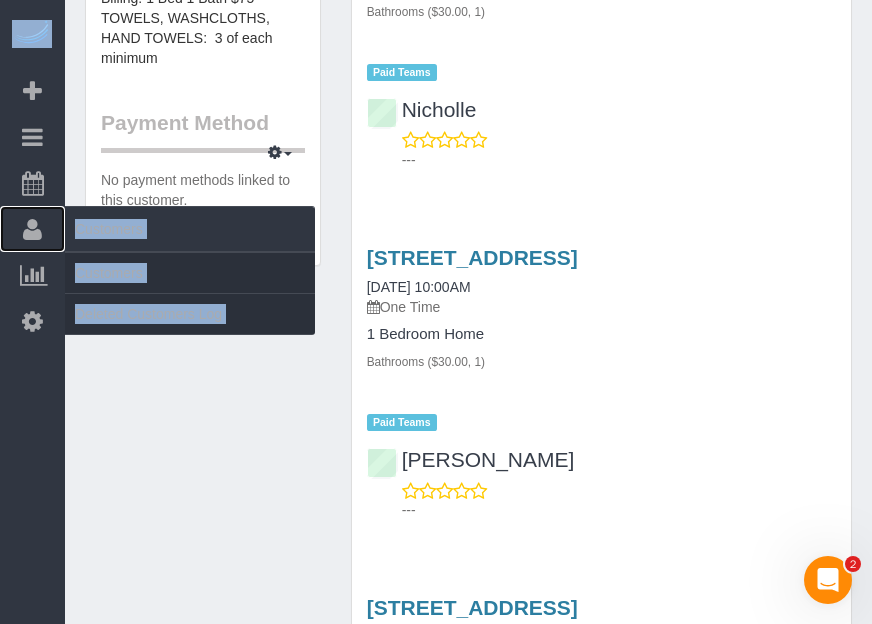 click on "Customers" at bounding box center [32, 229] 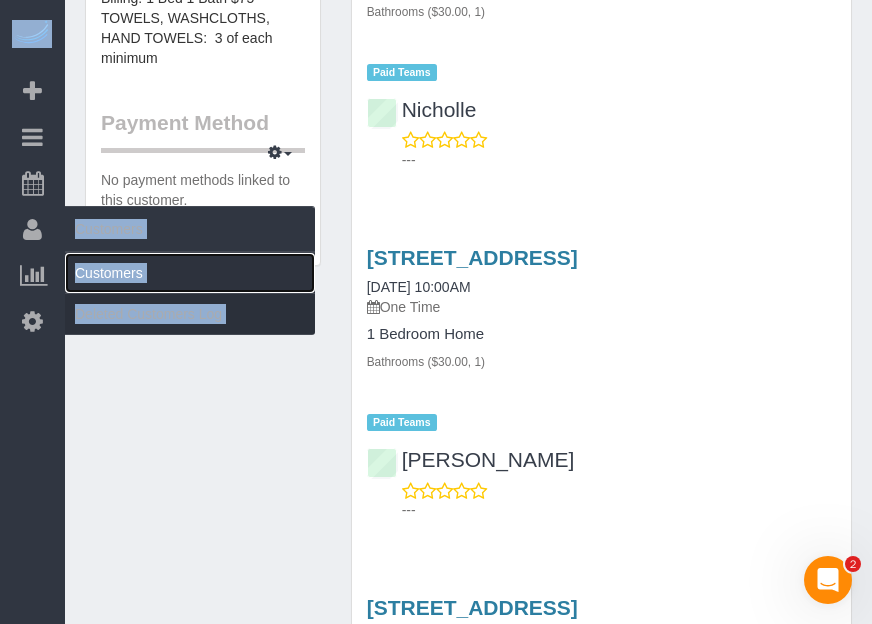 click on "Customers" at bounding box center (190, 273) 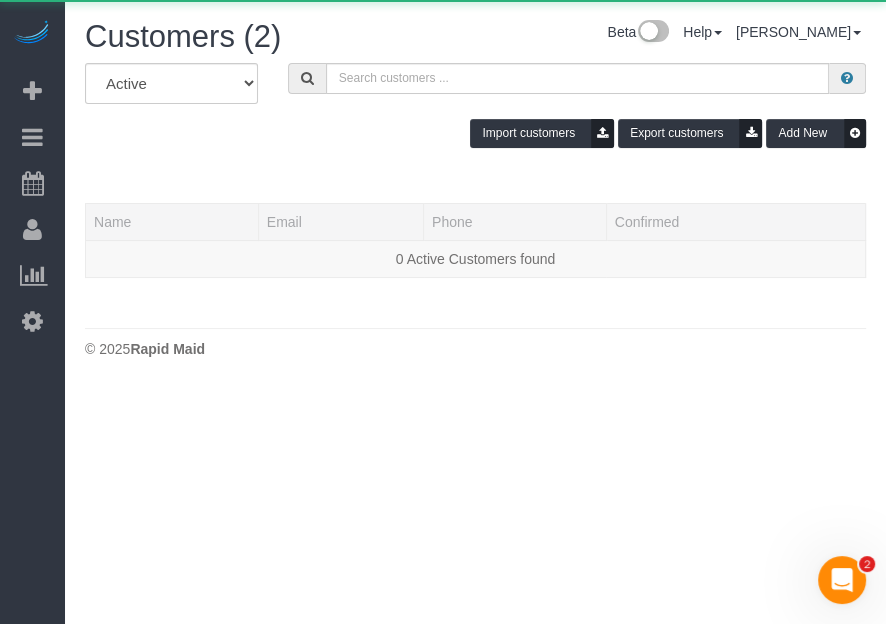 click on "All Active Archived
Import customers
Export customers
Add New" at bounding box center (475, 113) 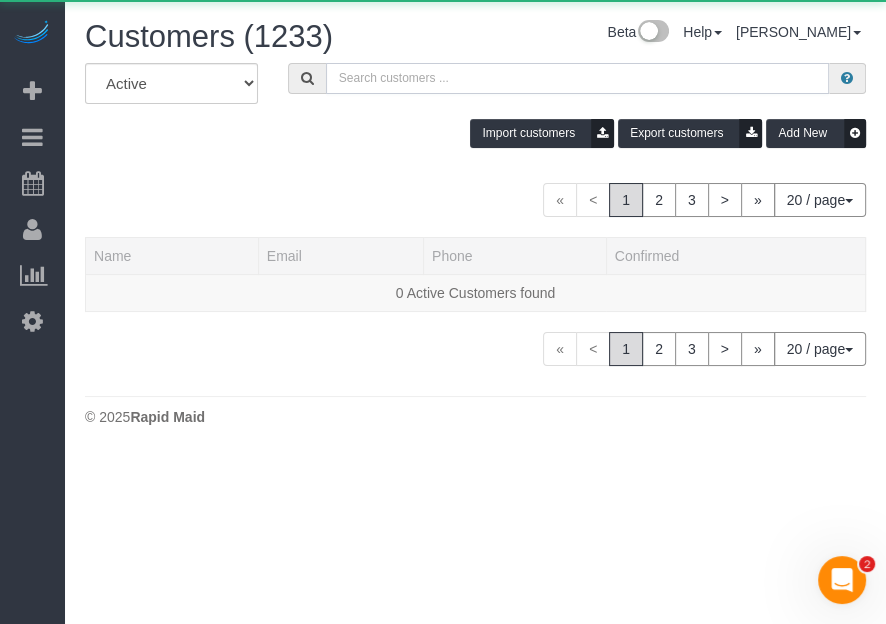 click at bounding box center (577, 78) 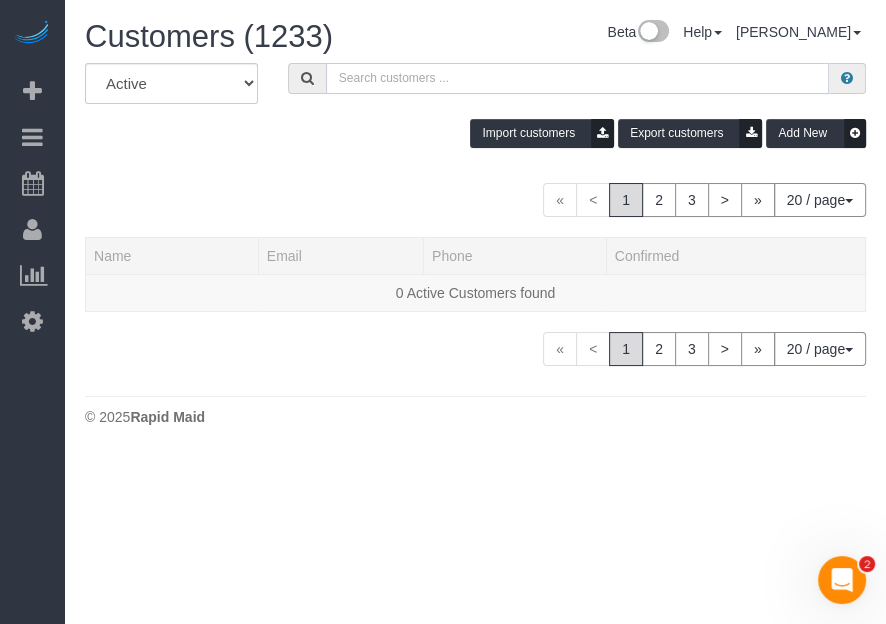 paste on "Argonne 402" 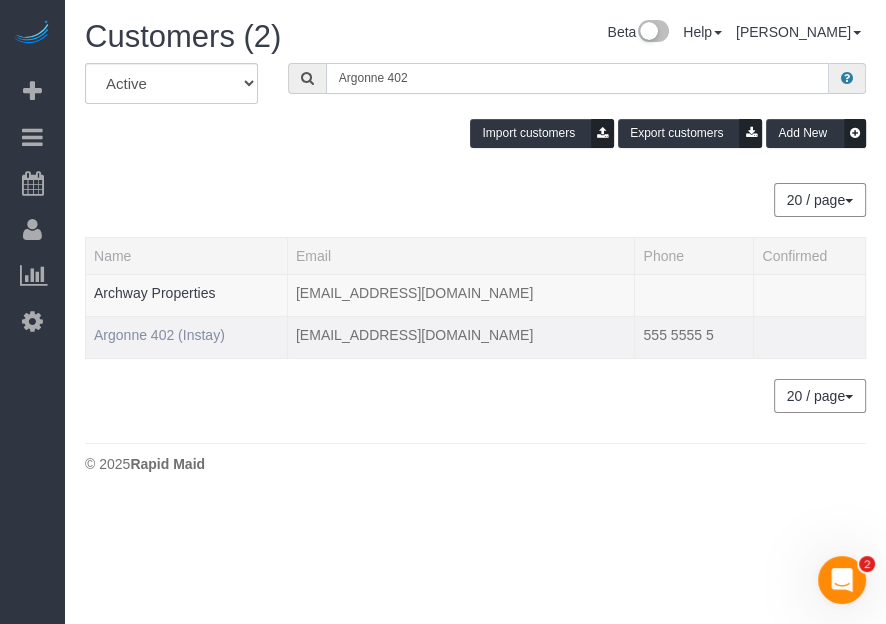 type on "Argonne 402" 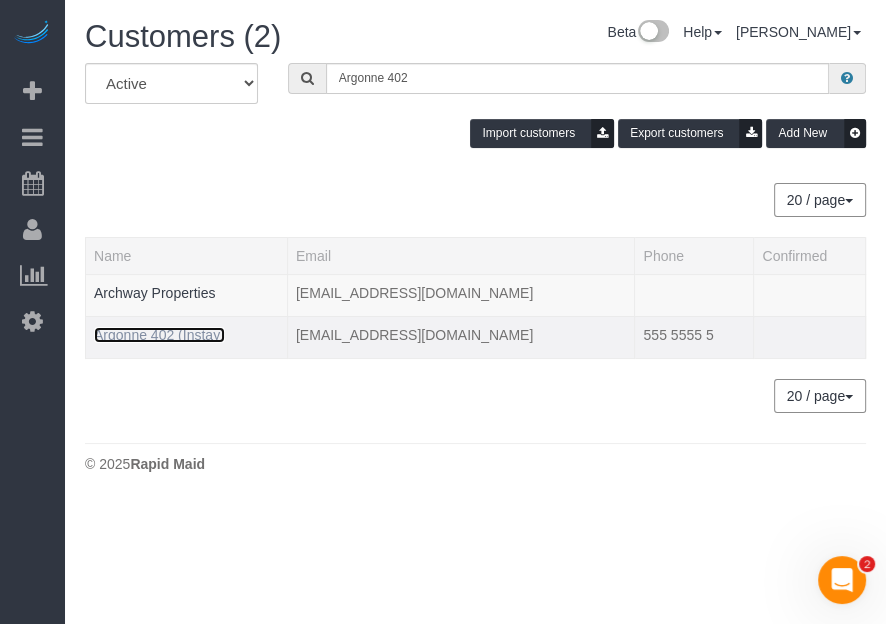 click on "Argonne 402 (Instay)" at bounding box center (159, 335) 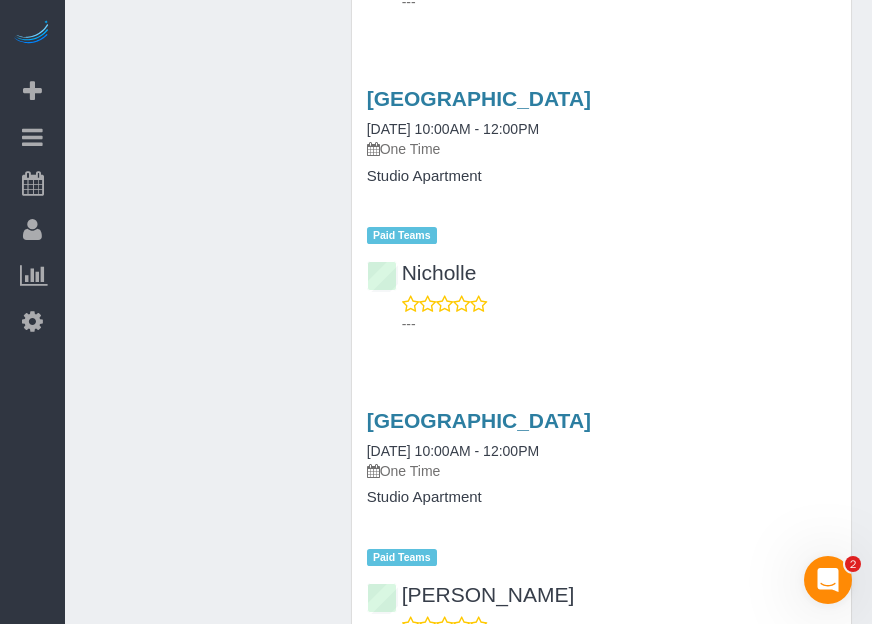 scroll, scrollTop: 1727, scrollLeft: 0, axis: vertical 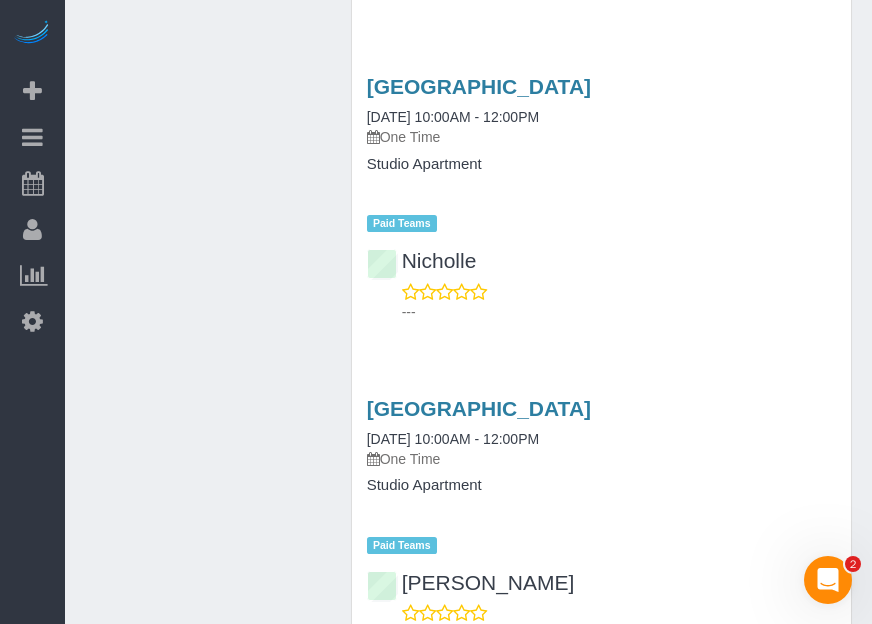 click on "Beta
Add Booking
Bookings
Active Bookings
Cancelled Bookings
Quote Inquiries
Download CSV
Scheduler
Customers
Customers
Deleted Customers Log
Payments
Charge Customers
Pay Teams
Payments Report" at bounding box center (32, 312) 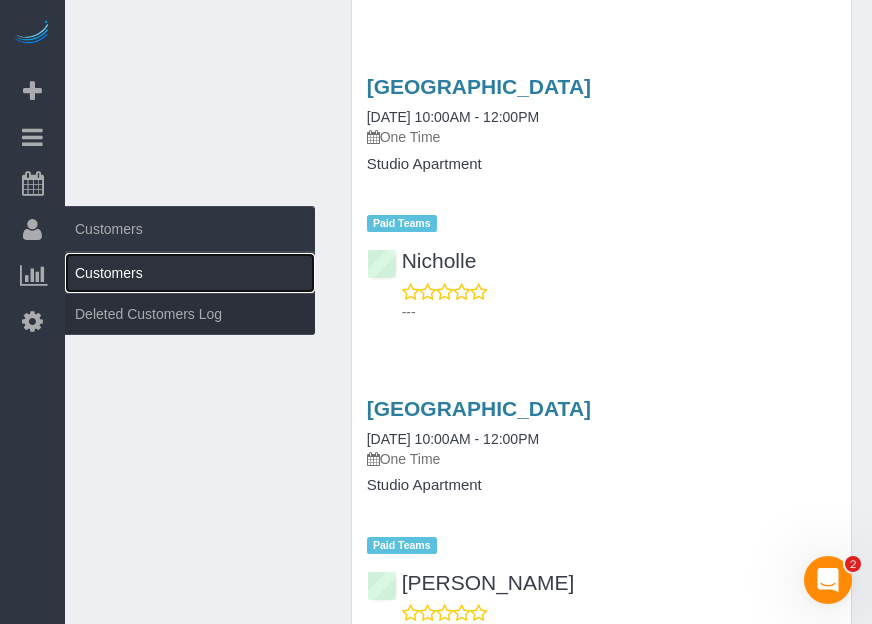 click on "Customers" at bounding box center [190, 273] 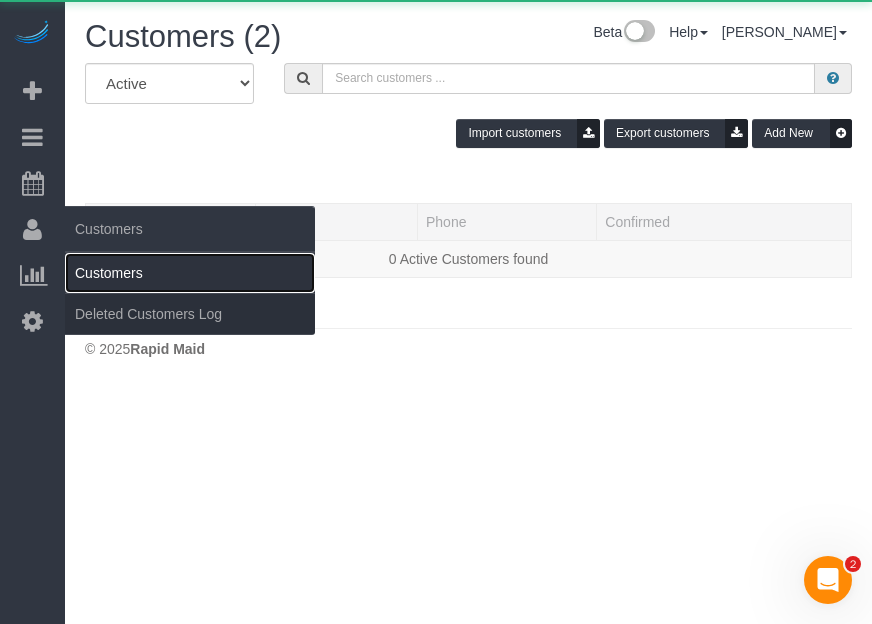 scroll, scrollTop: 0, scrollLeft: 0, axis: both 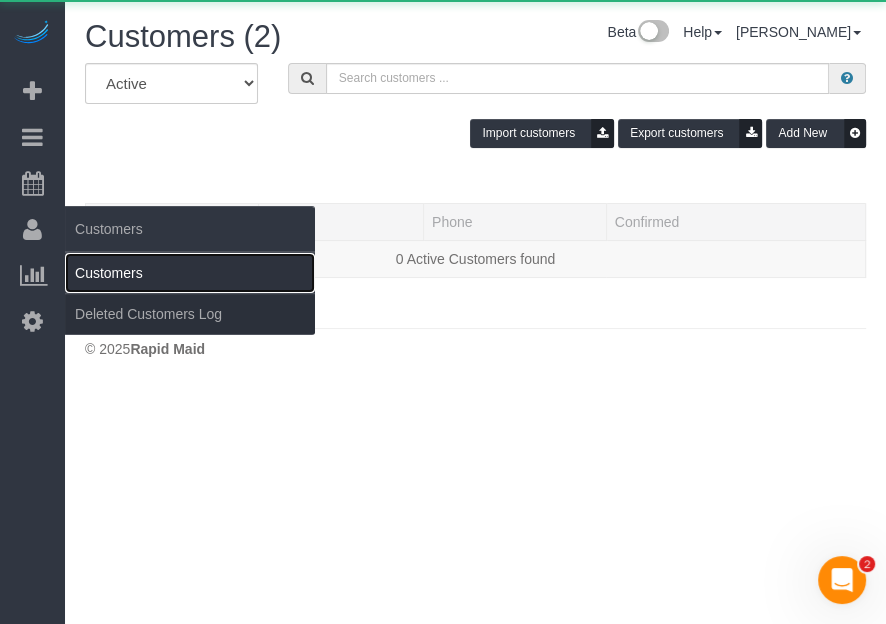 click on "Customers" at bounding box center [190, 273] 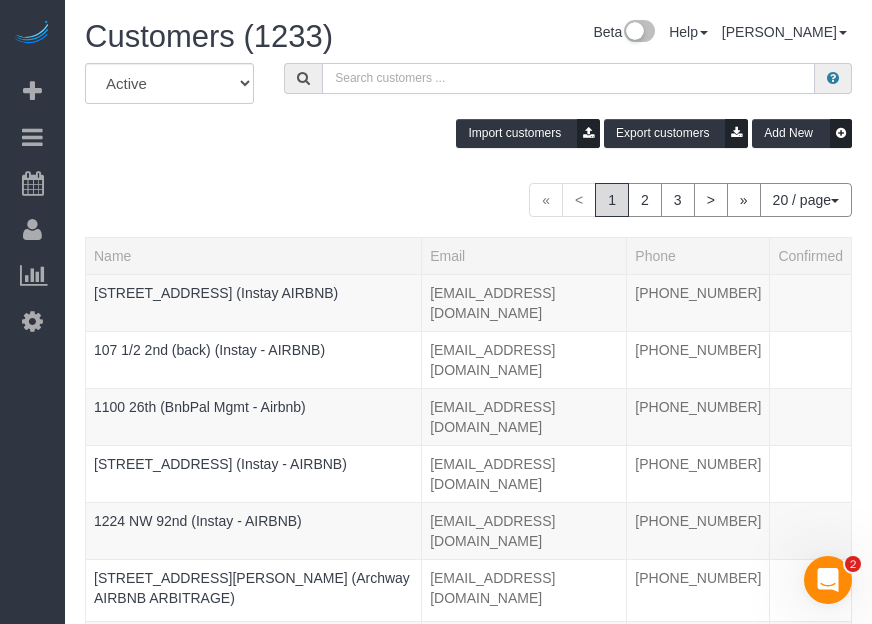 click at bounding box center [568, 78] 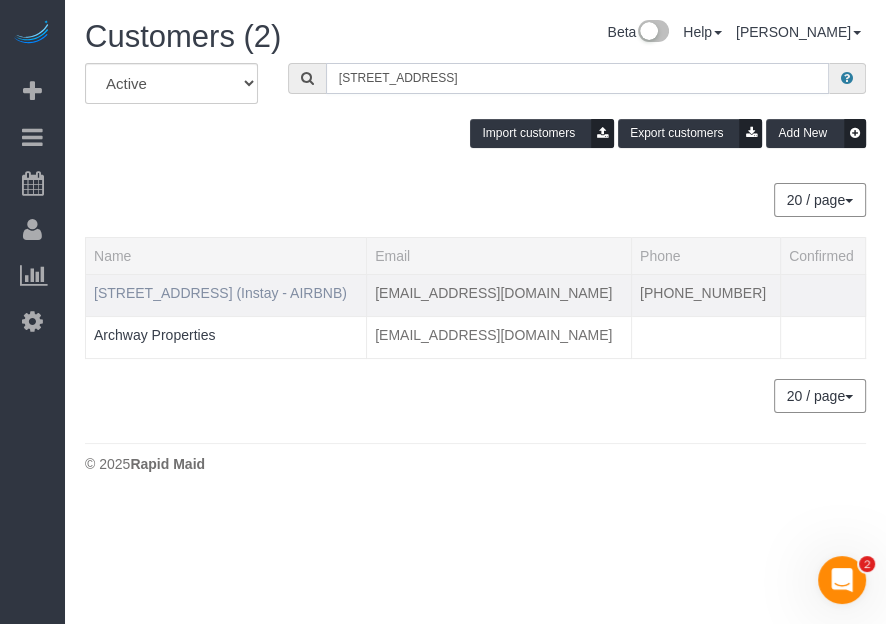 type on "[STREET_ADDRESS]" 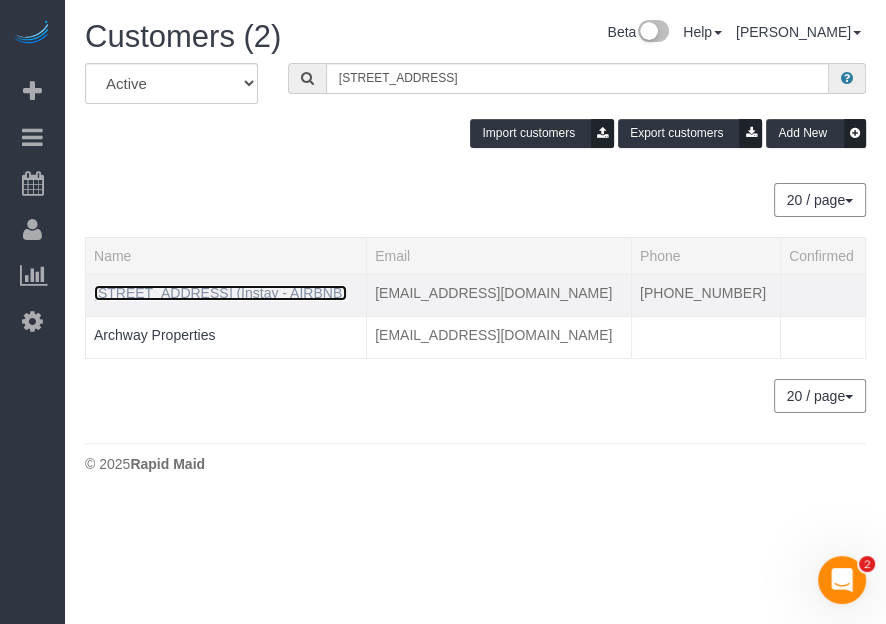 click on "[STREET_ADDRESS] (Instay - AIRBNB)" at bounding box center (220, 293) 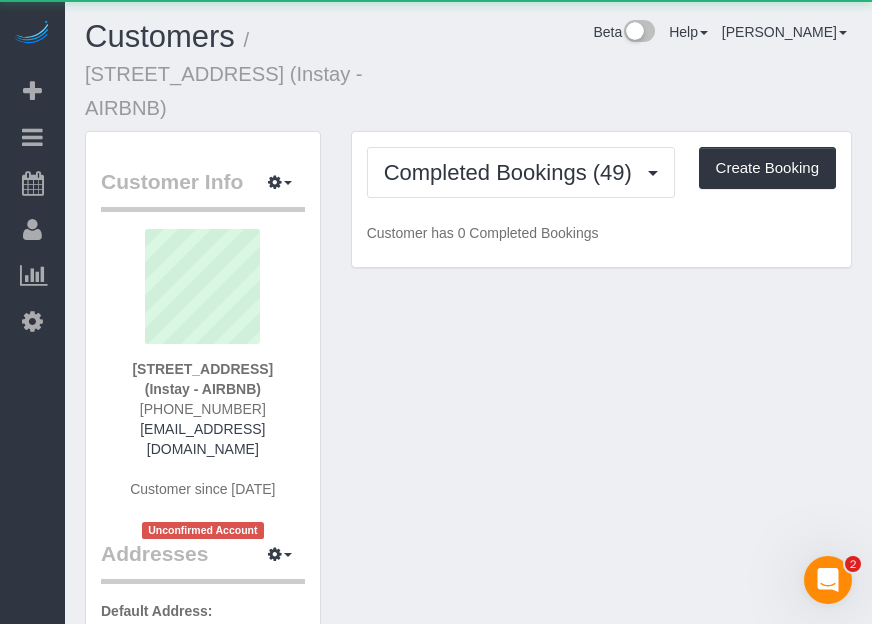 drag, startPoint x: 342, startPoint y: 182, endPoint x: 460, endPoint y: 78, distance: 157.28954 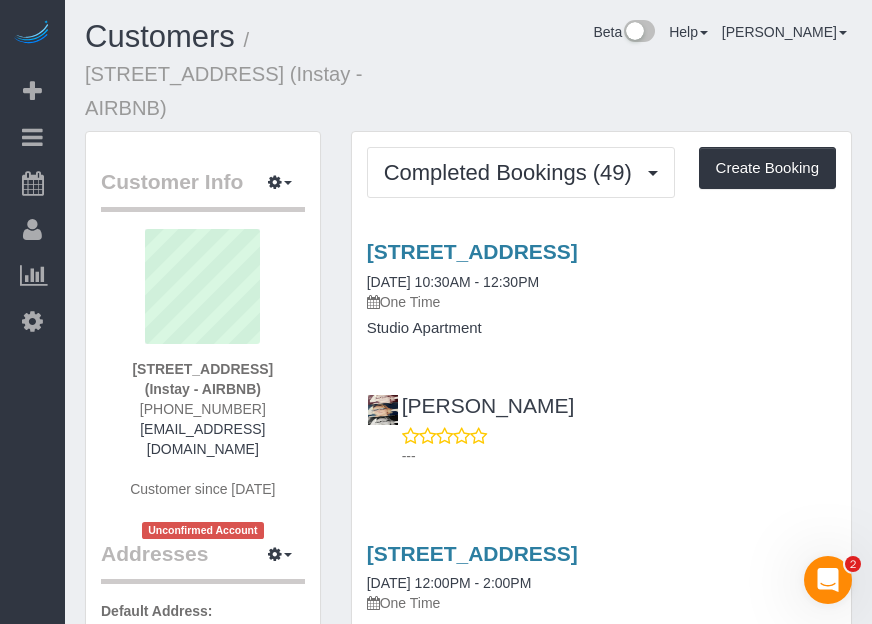 drag, startPoint x: 506, startPoint y: 84, endPoint x: 439, endPoint y: 95, distance: 67.89698 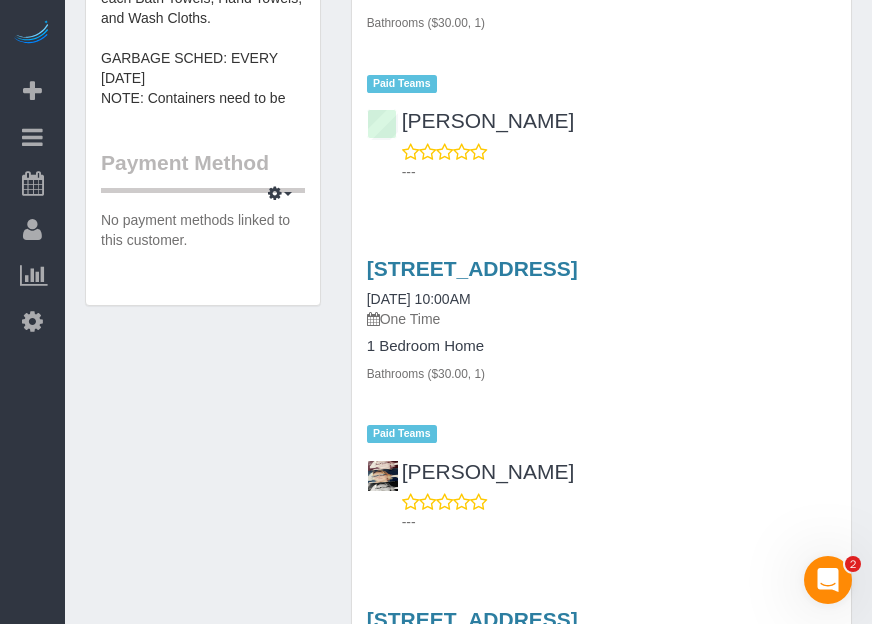 scroll, scrollTop: 1272, scrollLeft: 0, axis: vertical 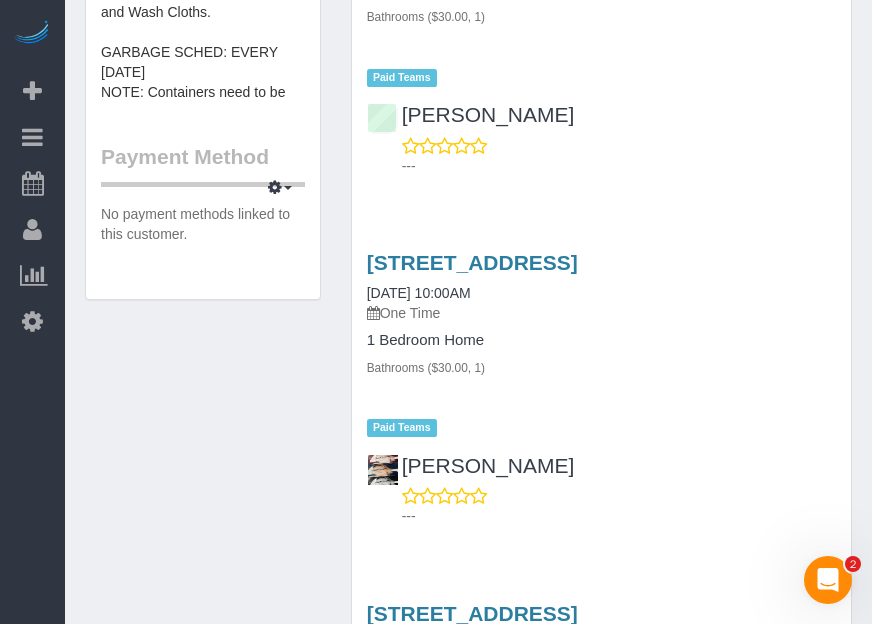 drag, startPoint x: 668, startPoint y: 340, endPoint x: 650, endPoint y: 357, distance: 24.758837 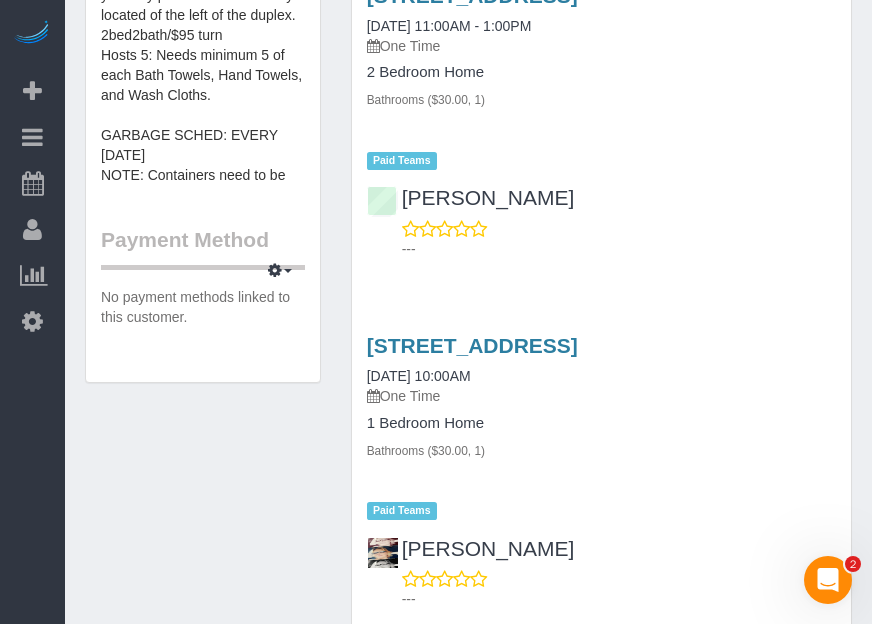 scroll, scrollTop: 1363, scrollLeft: 0, axis: vertical 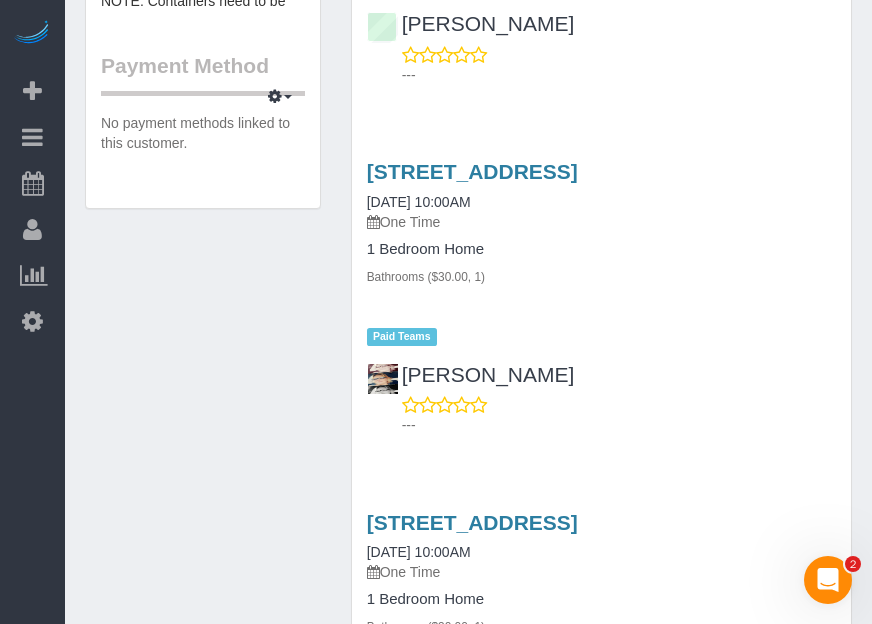 drag, startPoint x: 37, startPoint y: 490, endPoint x: 42, endPoint y: 478, distance: 13 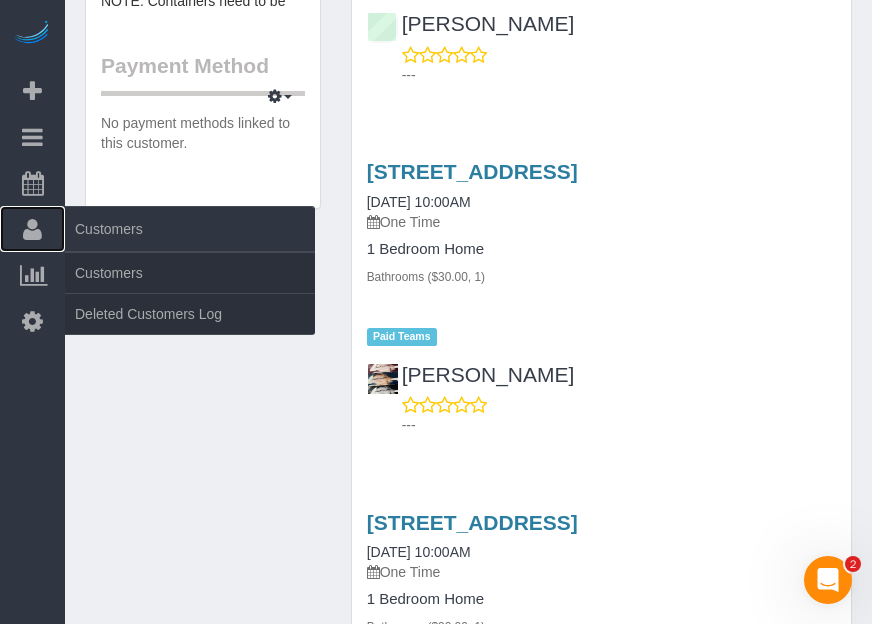 click on "Customers" at bounding box center (32, 229) 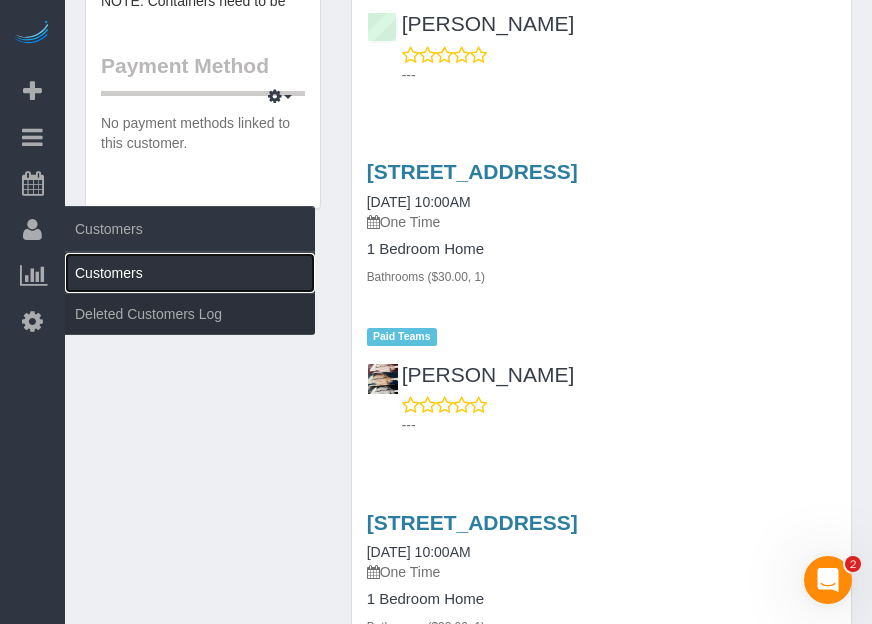 click on "Customers" at bounding box center [190, 273] 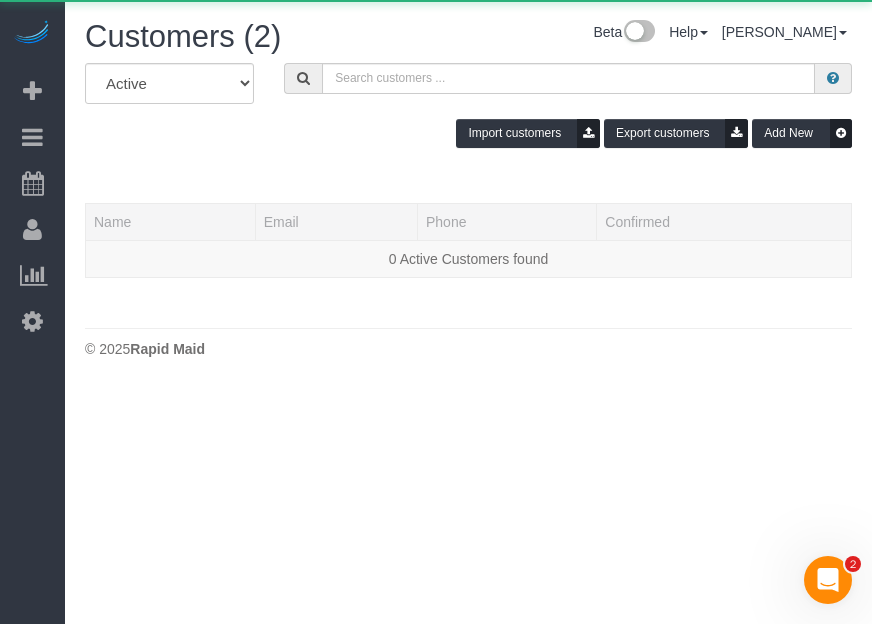 scroll, scrollTop: 0, scrollLeft: 0, axis: both 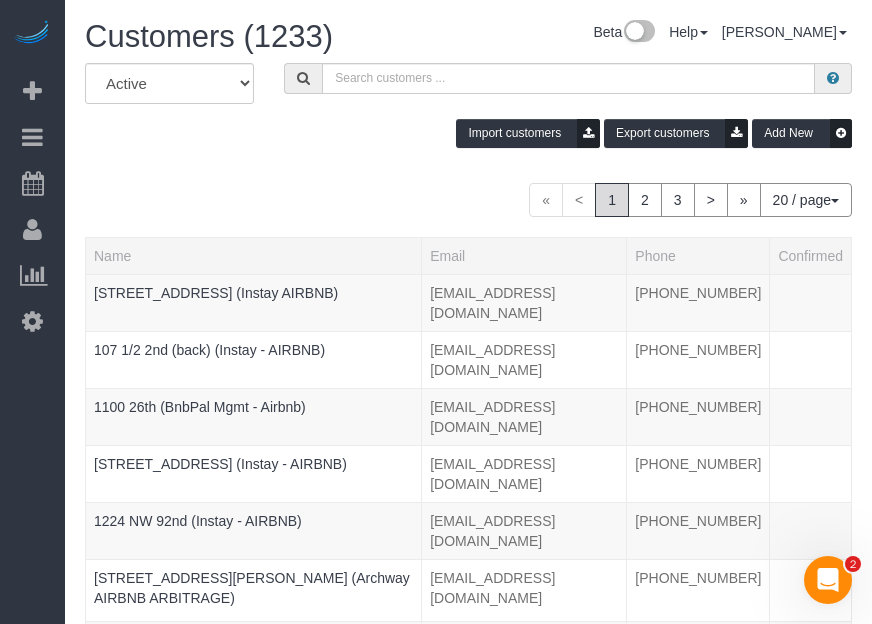 drag, startPoint x: 400, startPoint y: 114, endPoint x: 393, endPoint y: 87, distance: 27.89265 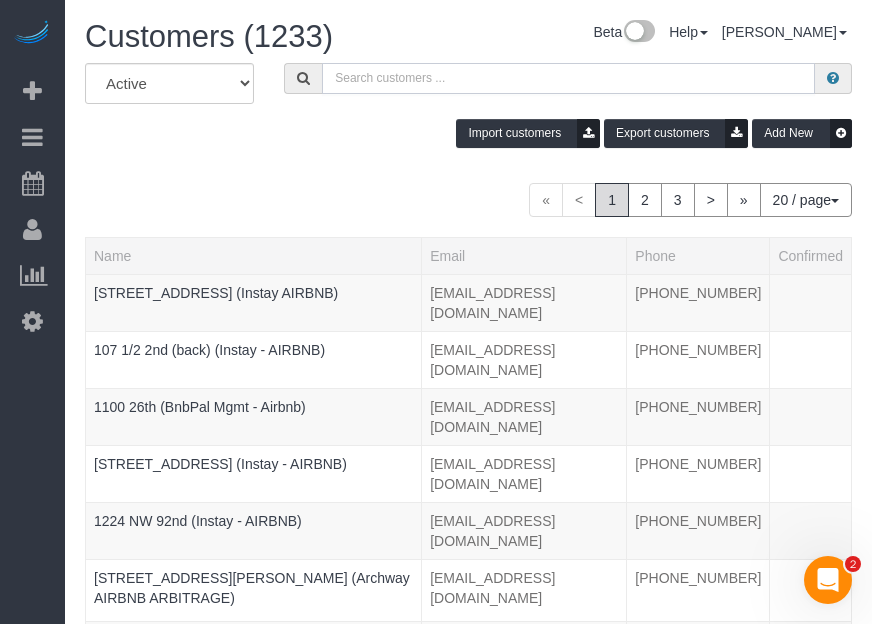 click at bounding box center (568, 78) 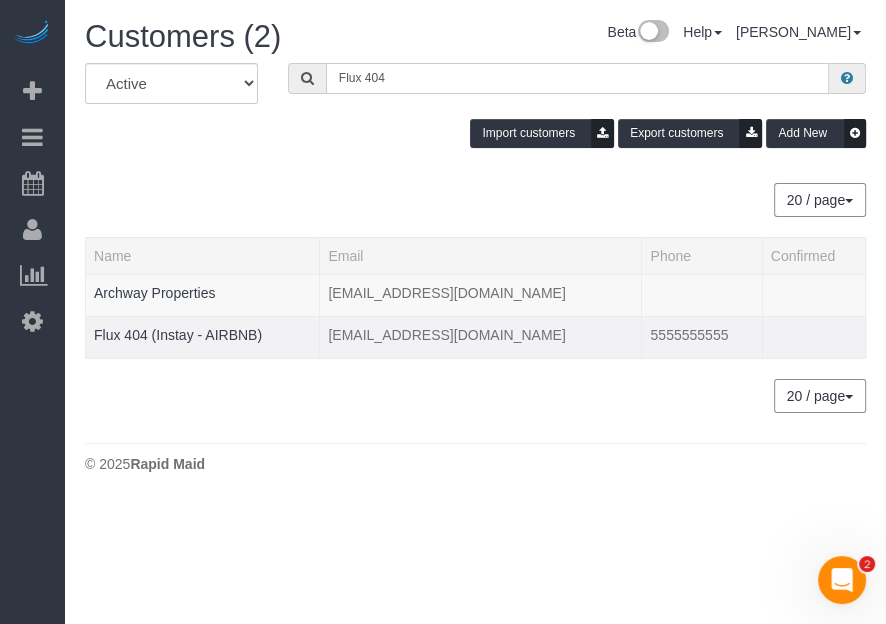 type on "Flux 404" 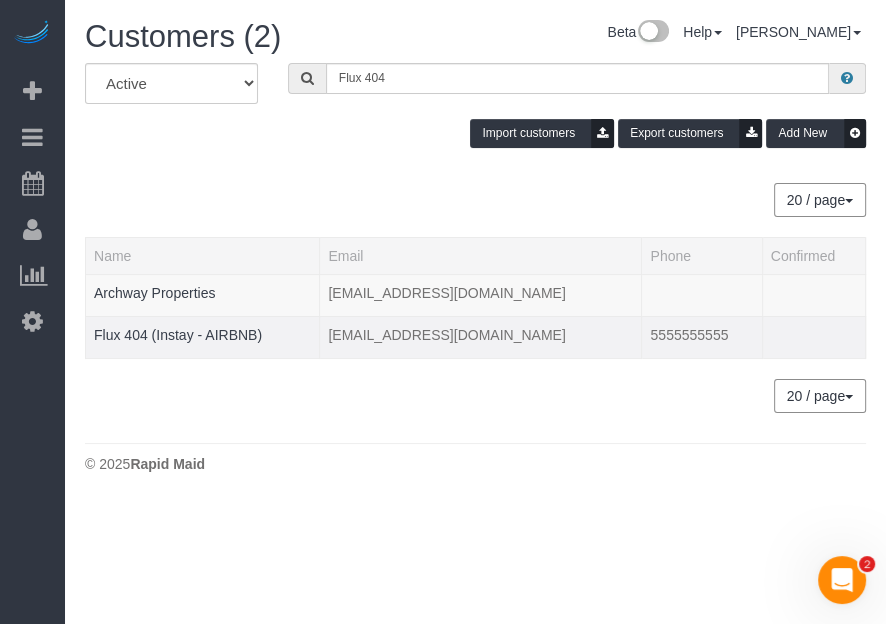 click at bounding box center [202, 347] 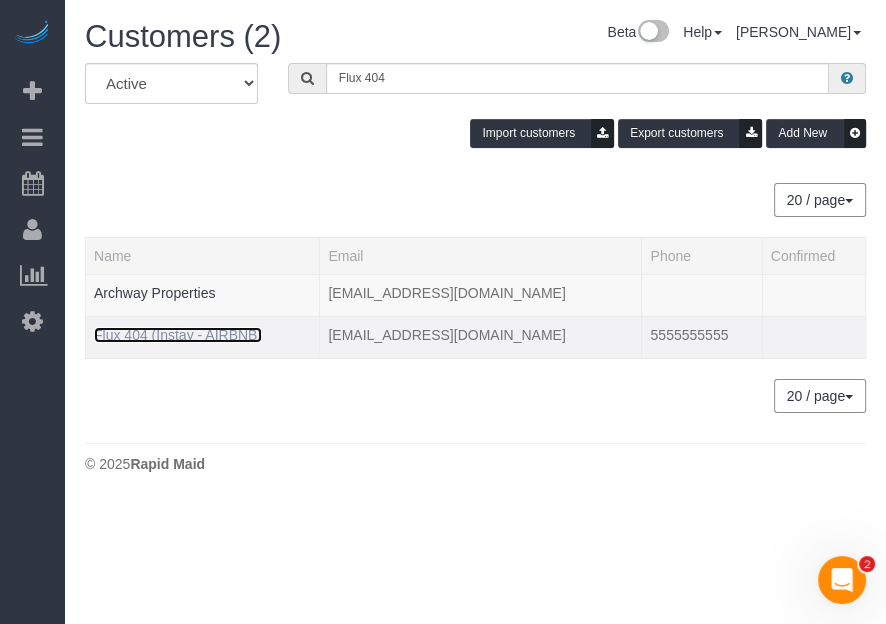 click on "Flux 404 (Instay - AIRBNB)" at bounding box center [178, 335] 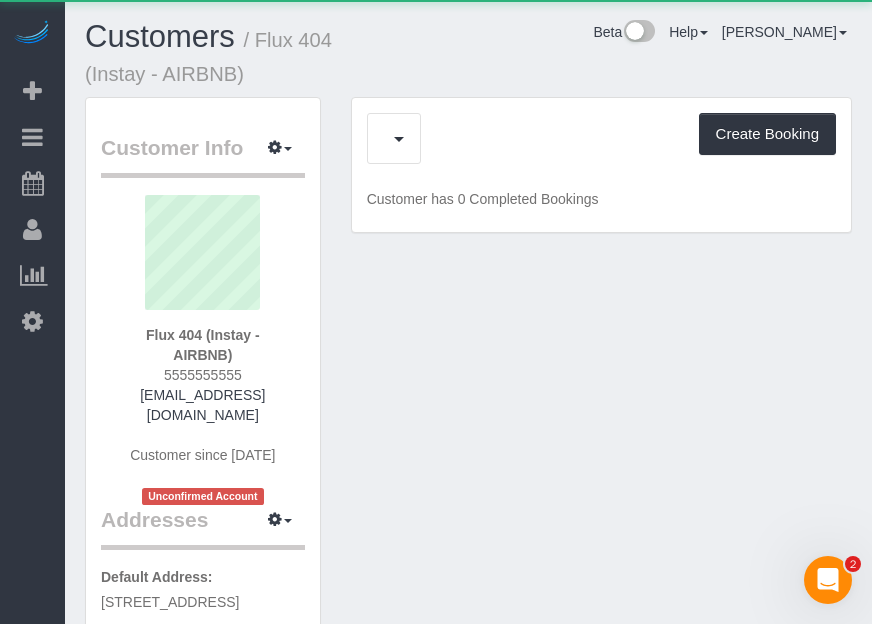 drag, startPoint x: 498, startPoint y: 91, endPoint x: 487, endPoint y: 88, distance: 11.401754 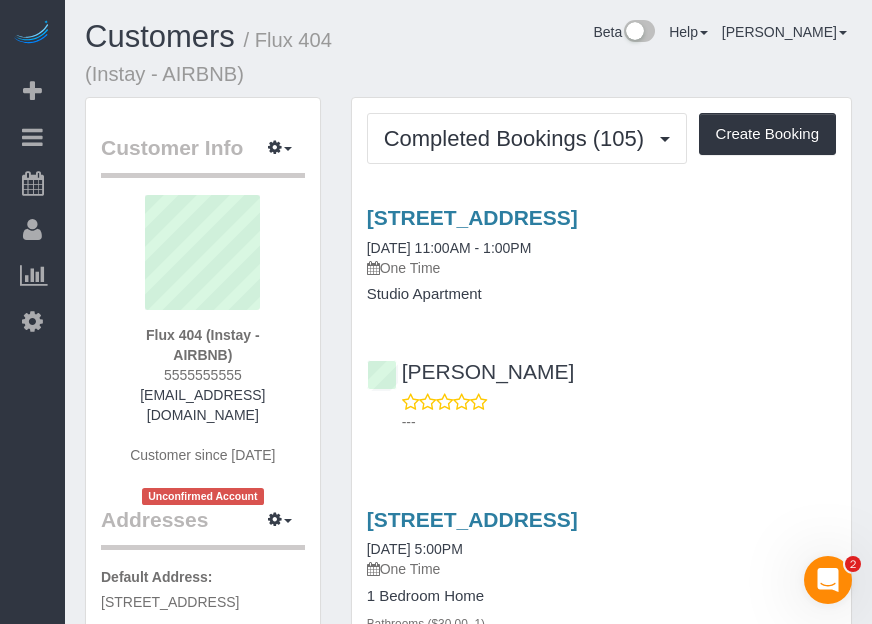 drag, startPoint x: 485, startPoint y: 88, endPoint x: 521, endPoint y: 78, distance: 37.363083 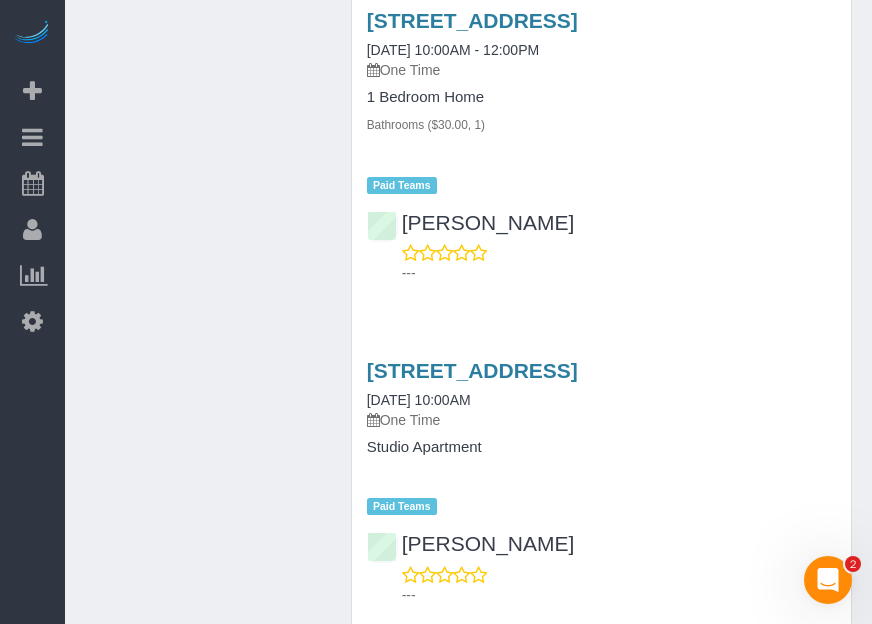 scroll, scrollTop: 2727, scrollLeft: 0, axis: vertical 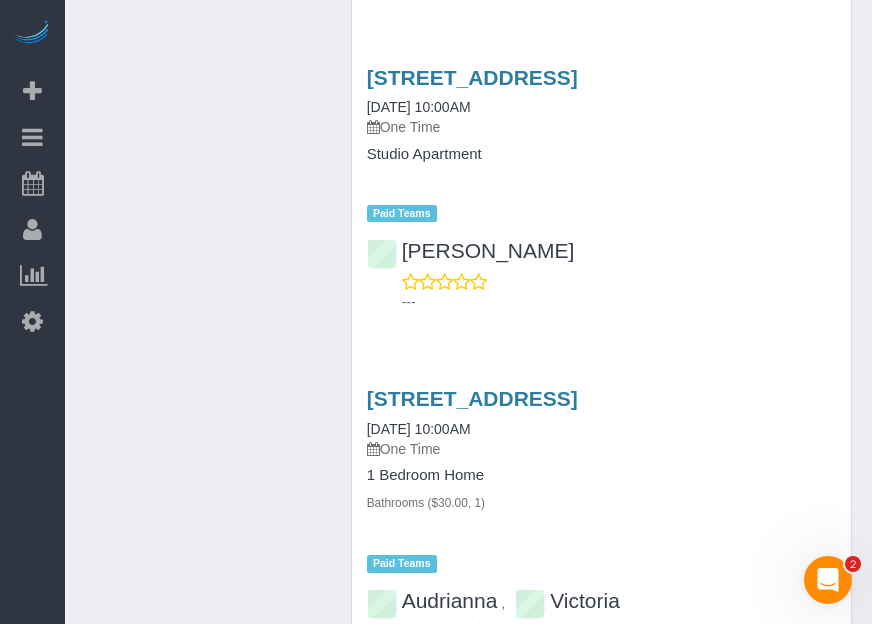 drag, startPoint x: 703, startPoint y: 318, endPoint x: 571, endPoint y: 360, distance: 138.52075 